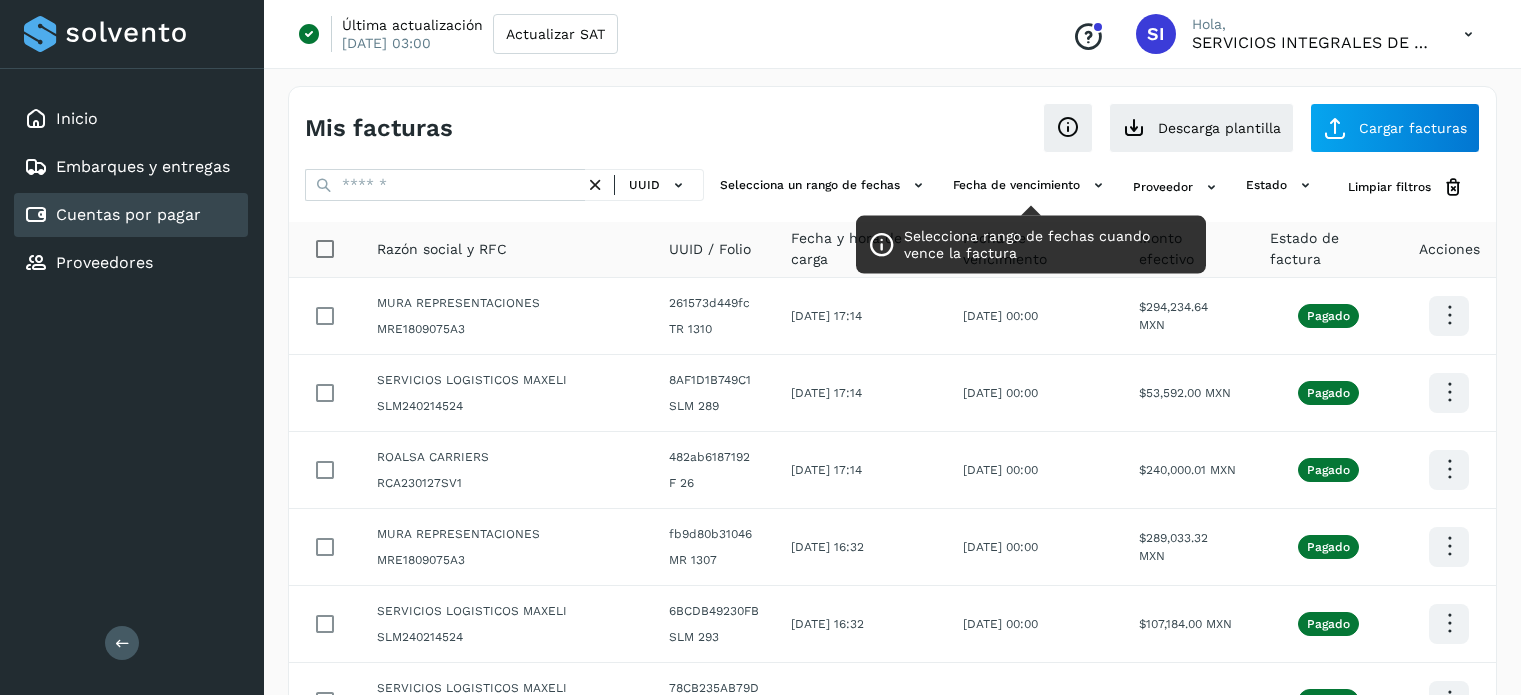 scroll, scrollTop: 0, scrollLeft: 0, axis: both 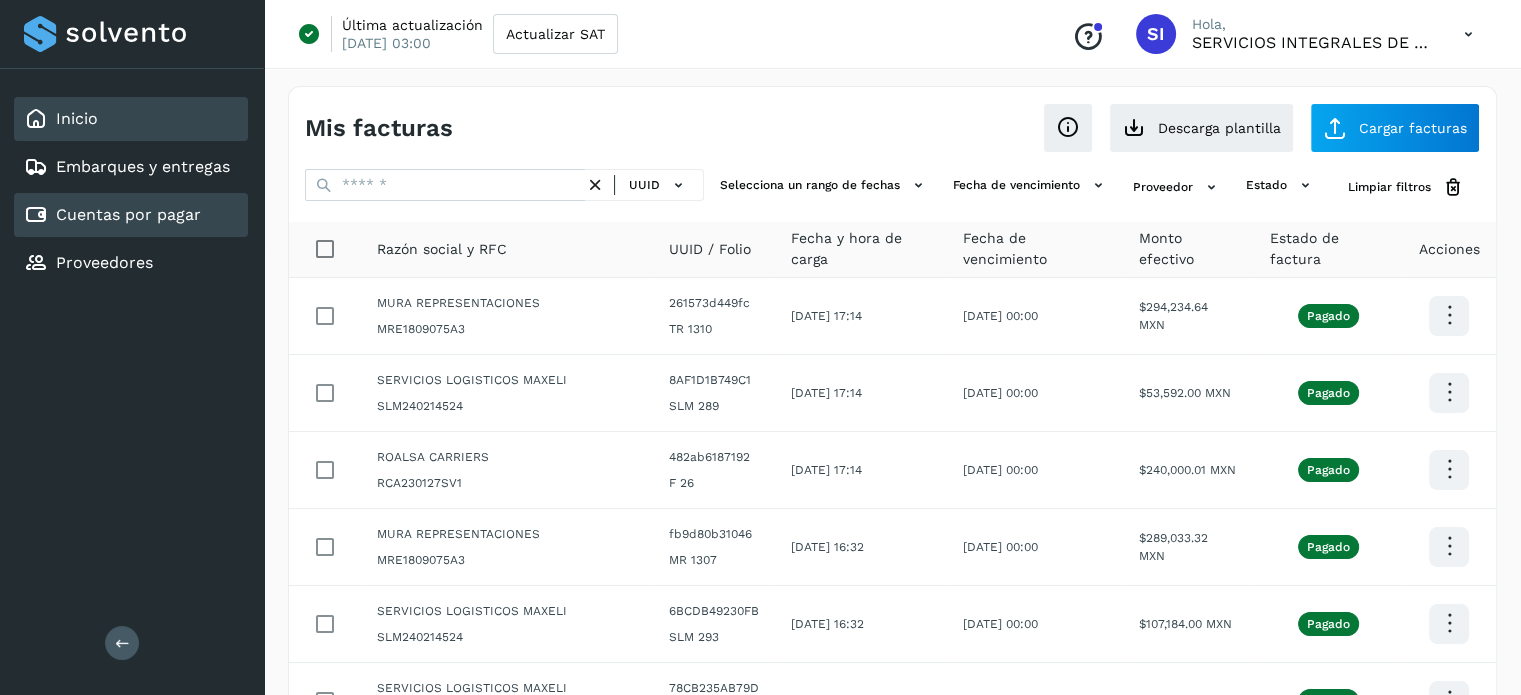 click on "Inicio" at bounding box center (77, 118) 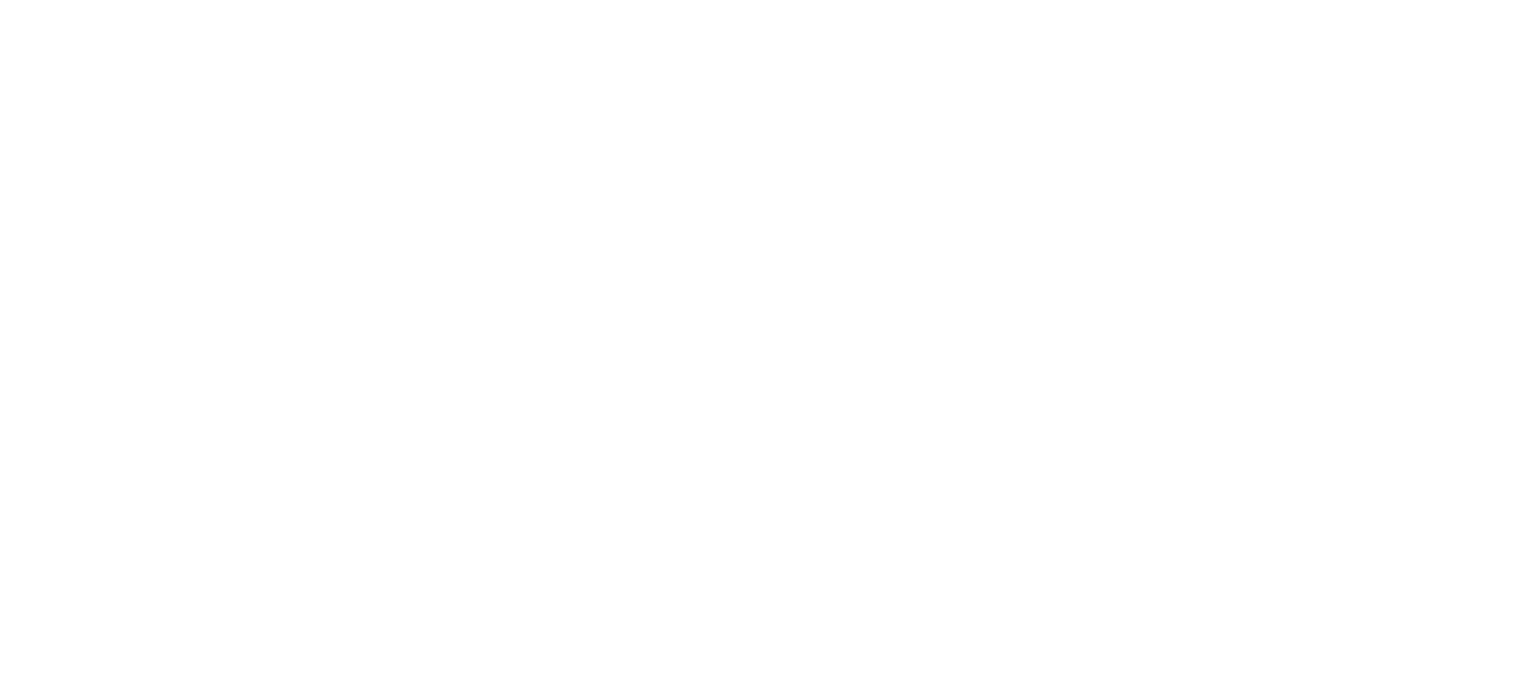 scroll, scrollTop: 0, scrollLeft: 0, axis: both 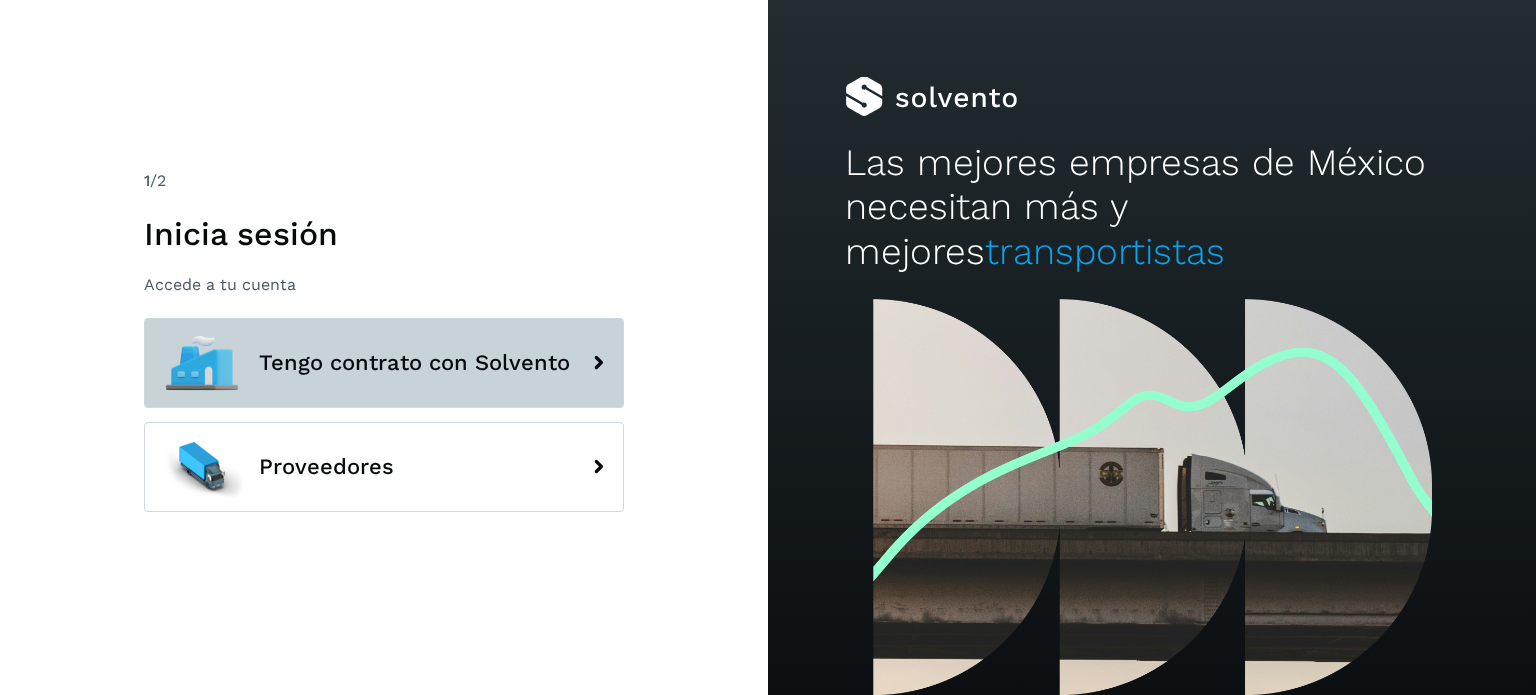 click 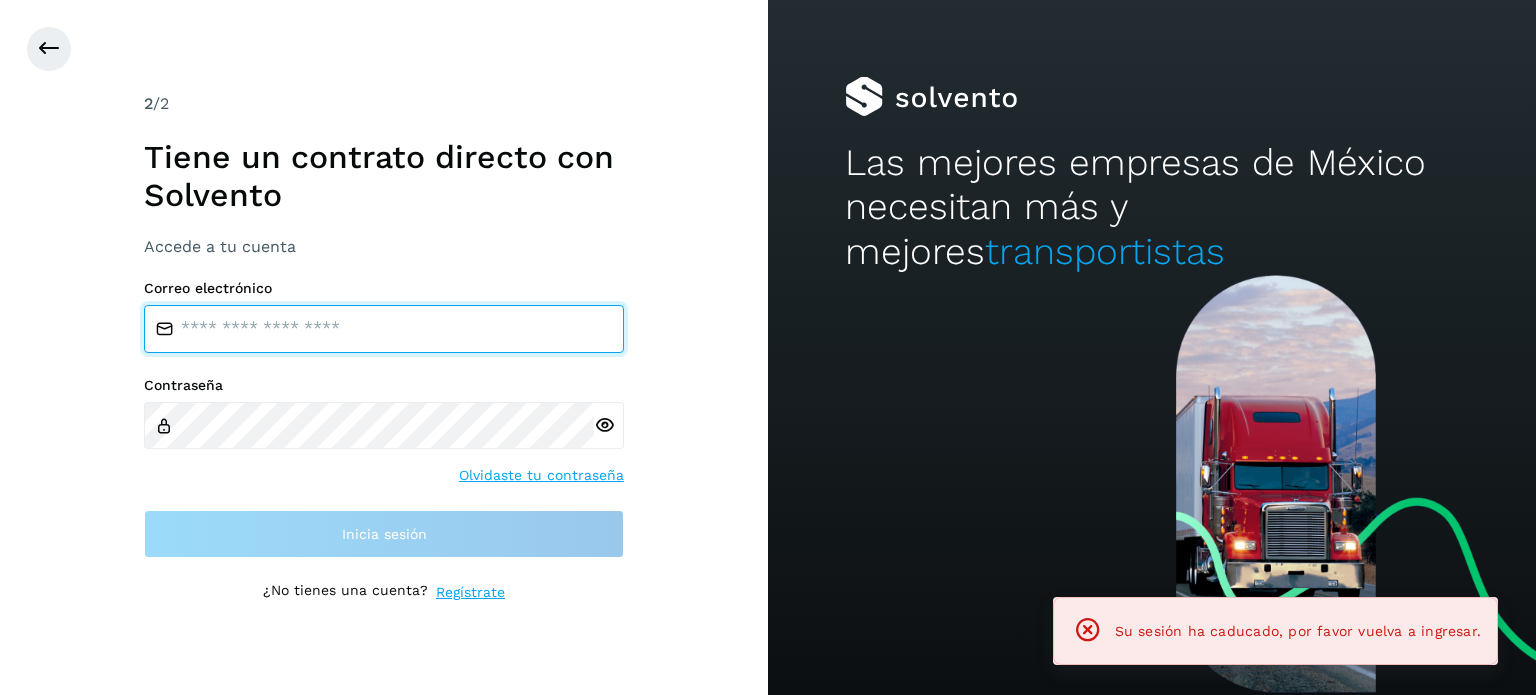 click at bounding box center (384, 329) 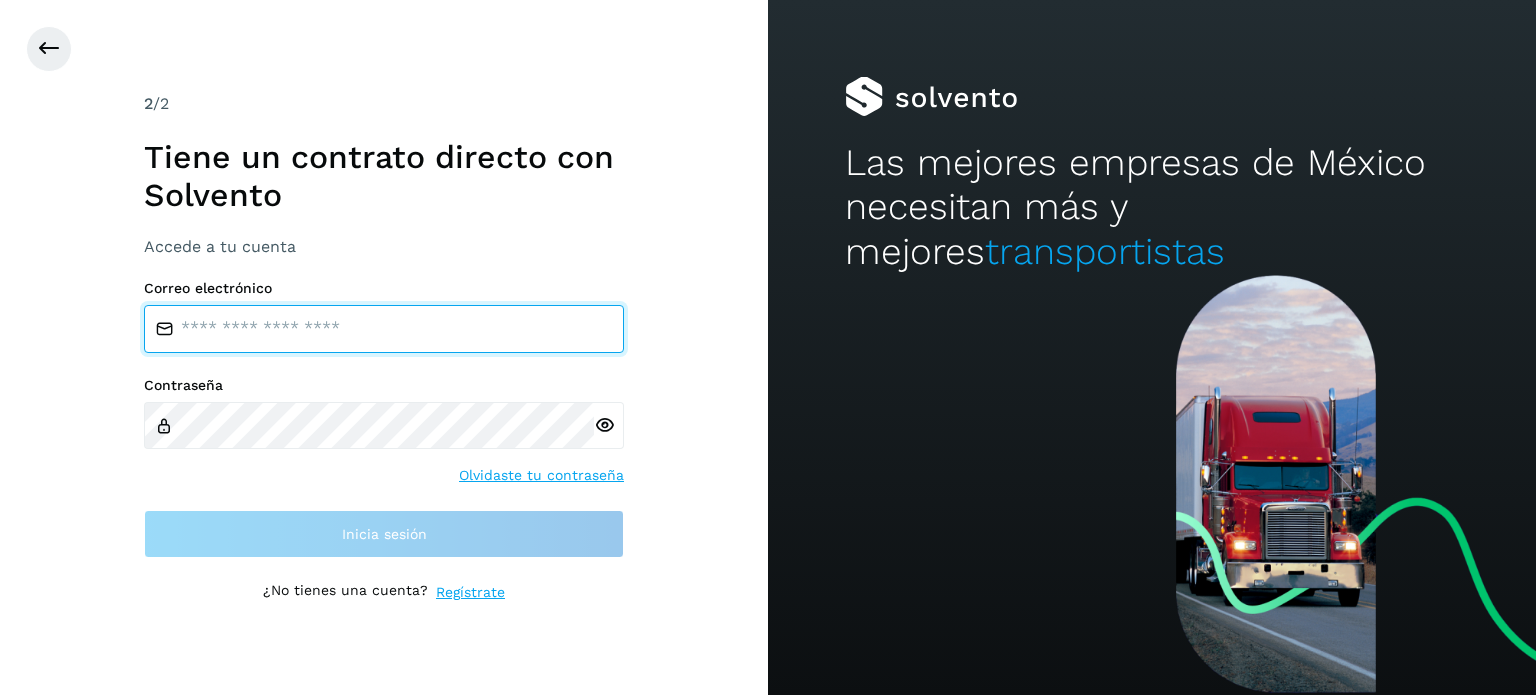 type on "**********" 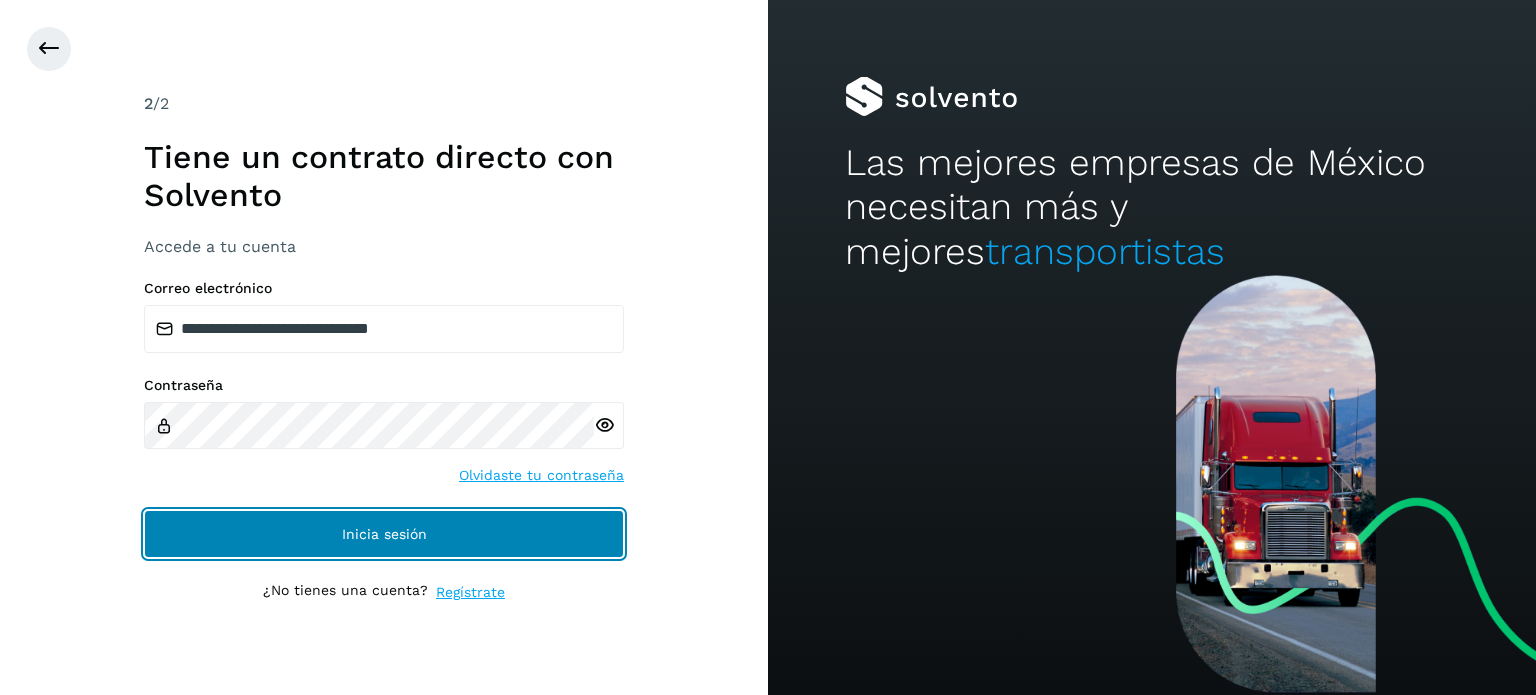 click on "Inicia sesión" at bounding box center [384, 534] 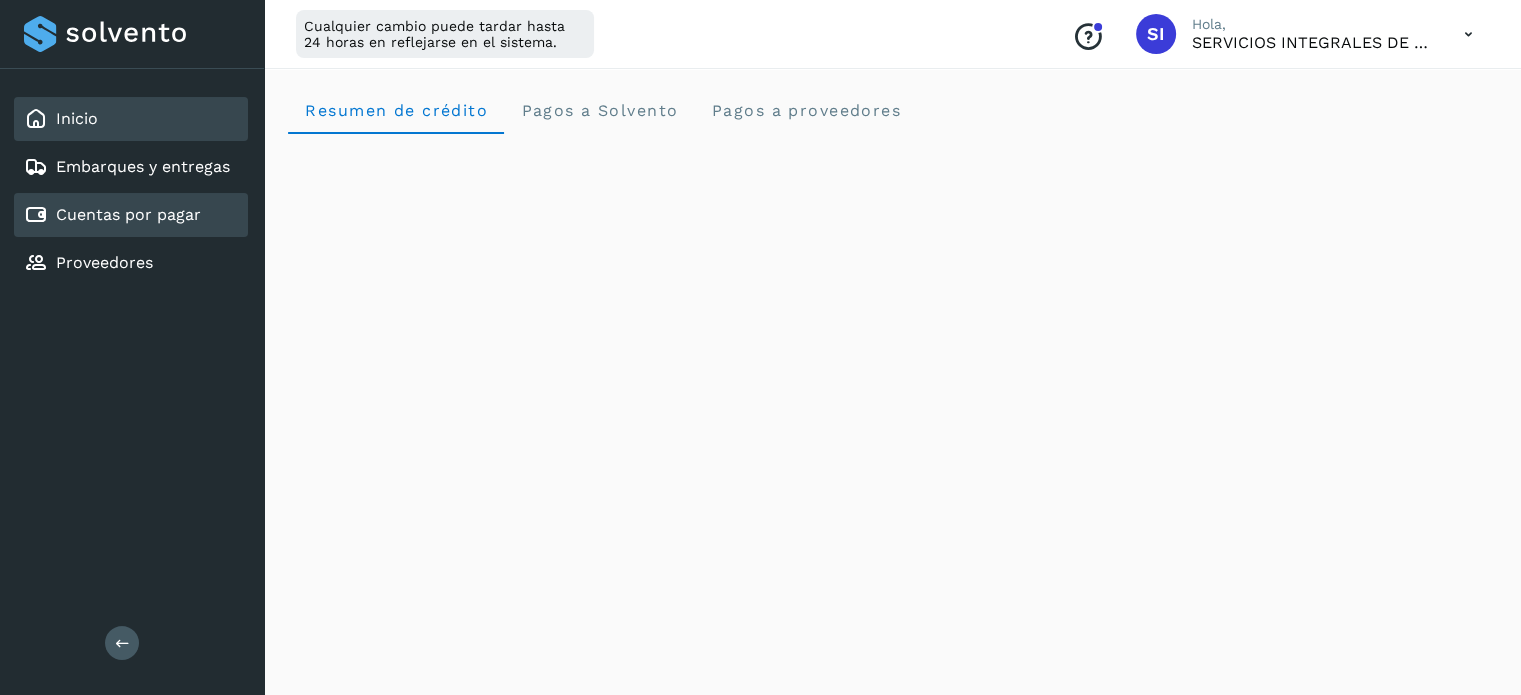 click on "Cuentas por pagar" at bounding box center [128, 214] 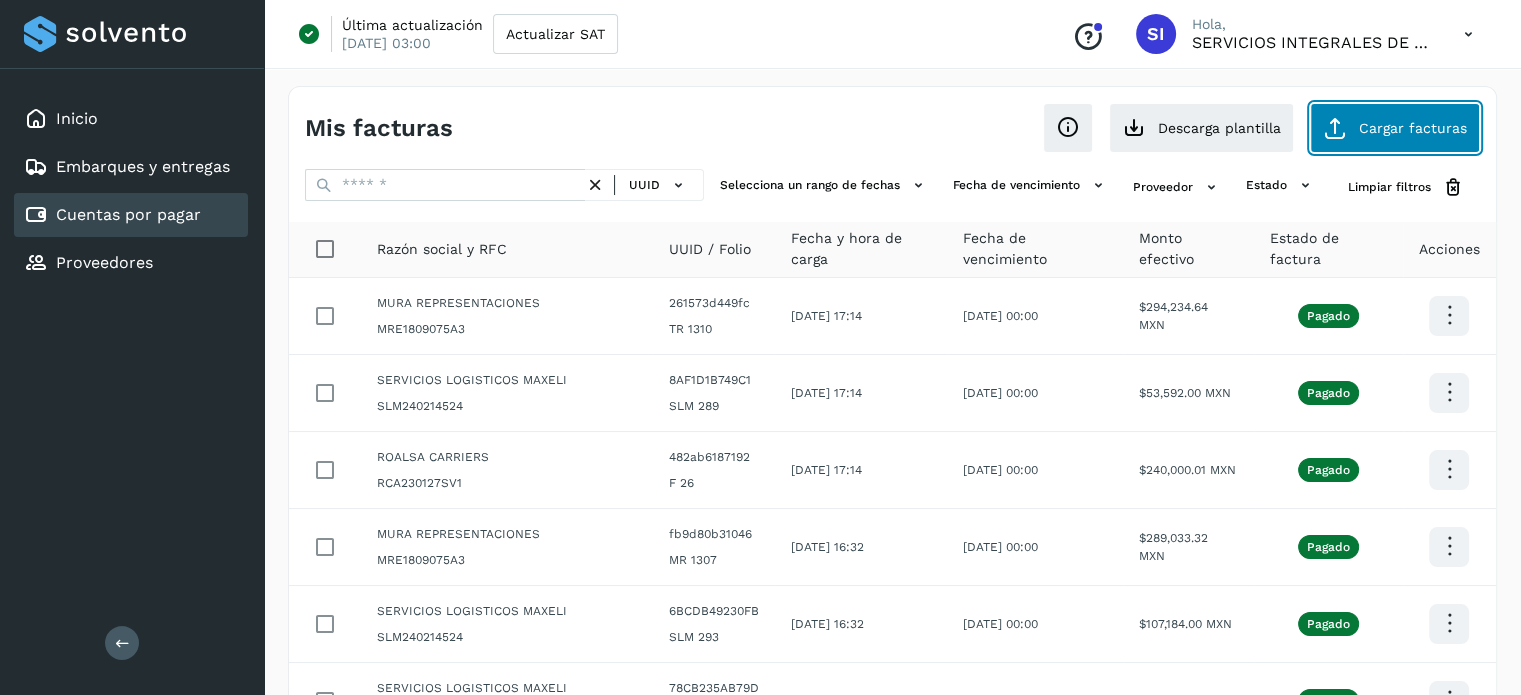 click on "Cargar facturas" 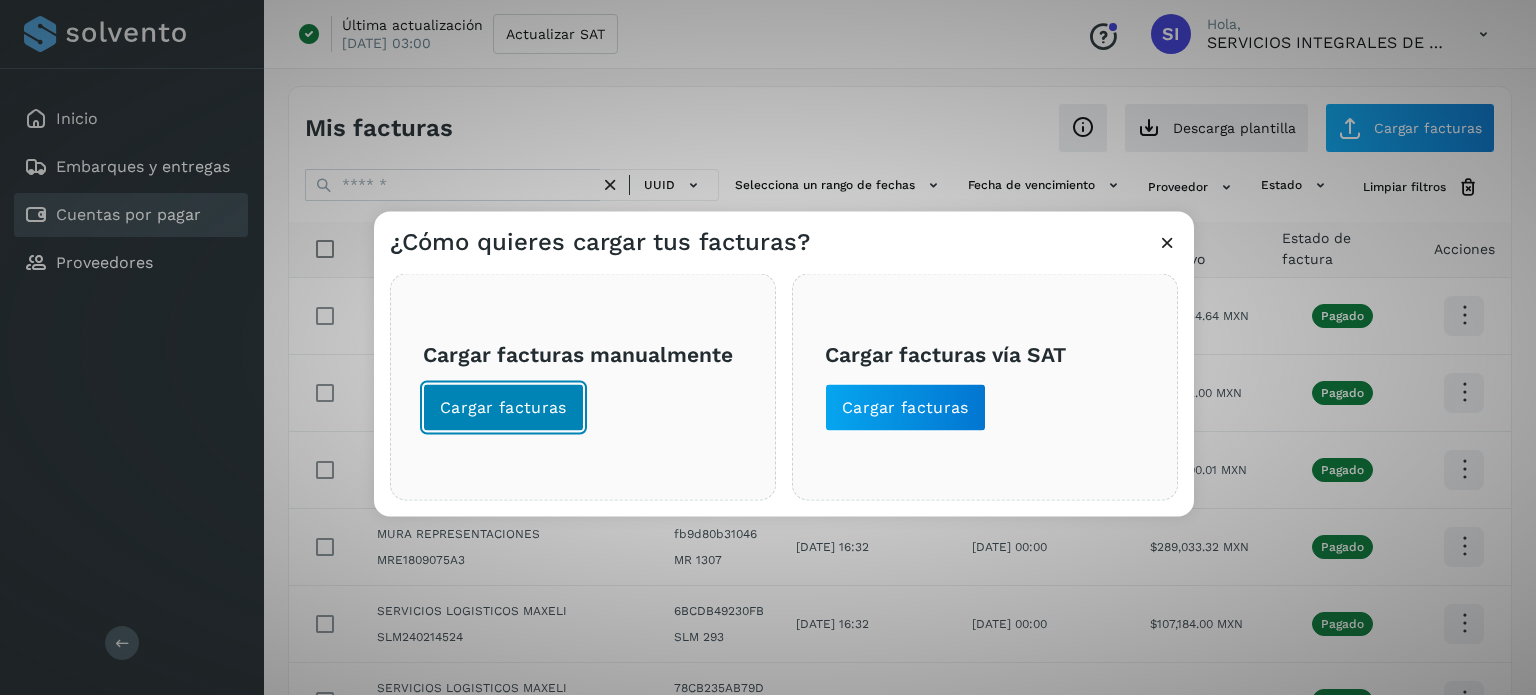 click on "Cargar facturas" 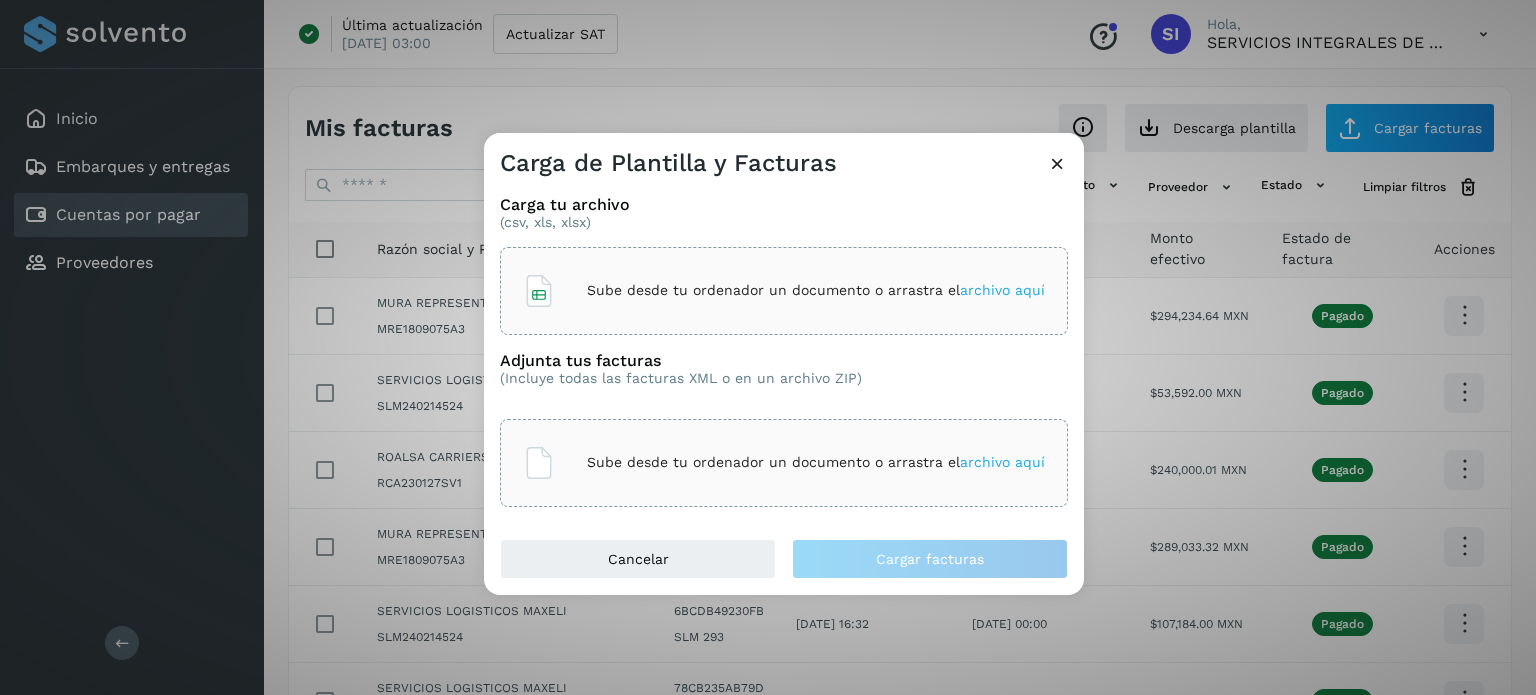 click on "Sube desde tu ordenador un documento o arrastra el  archivo aquí" 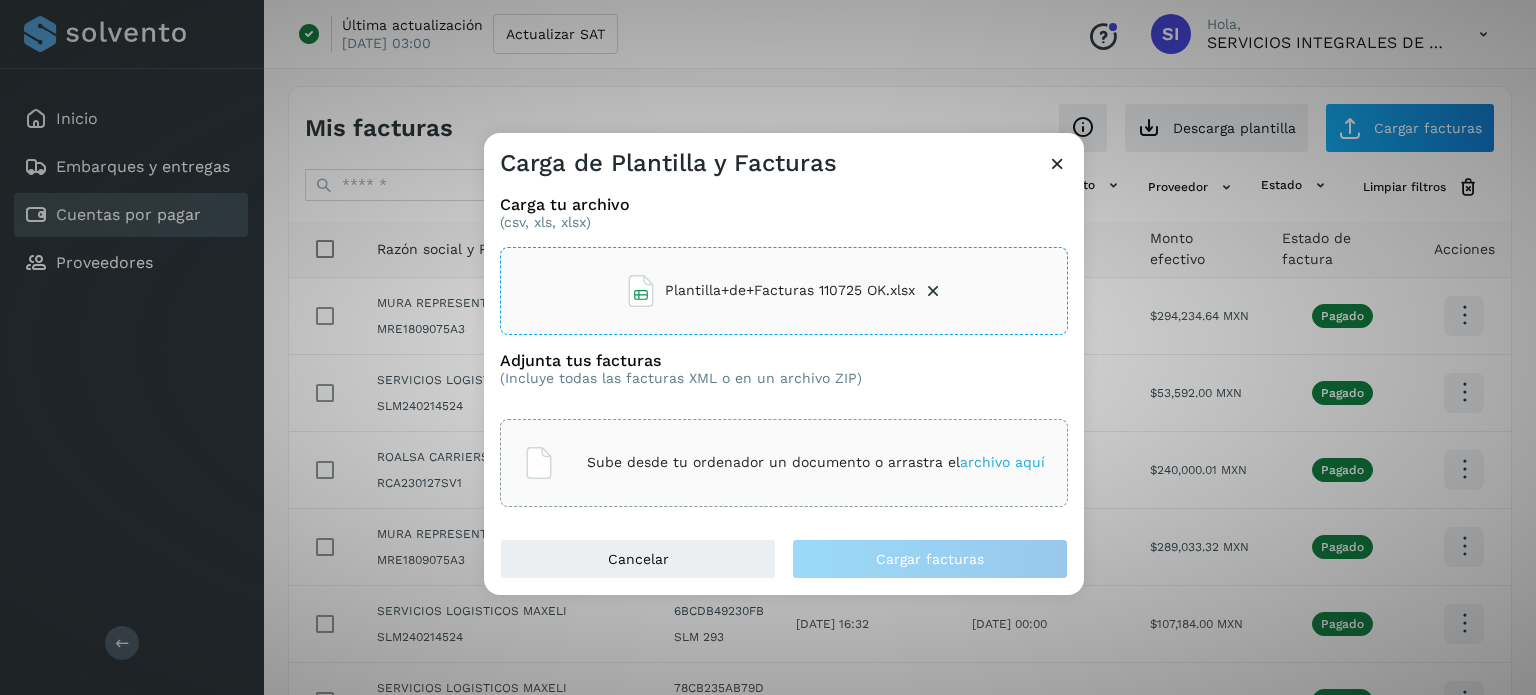 click on "Sube desde tu ordenador un documento o arrastra el  archivo aquí" 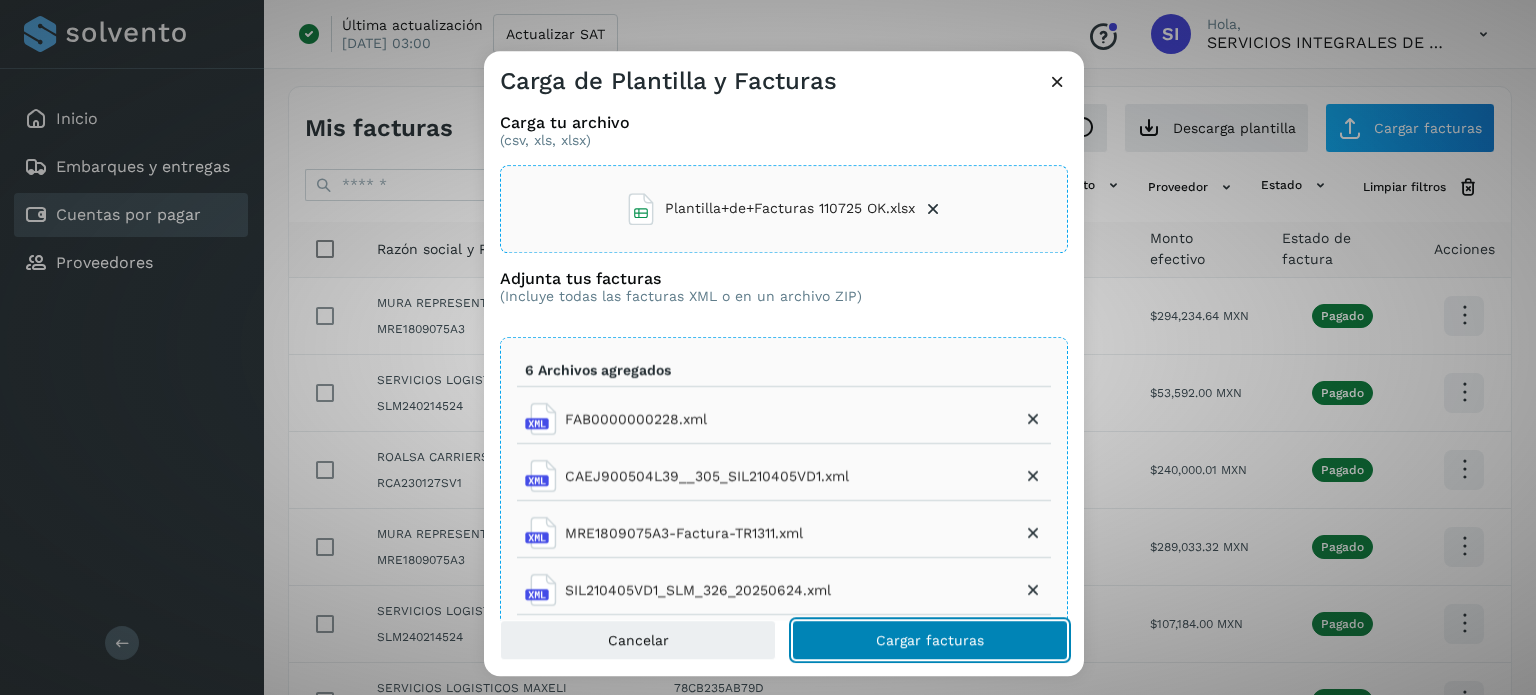 click on "Cargar facturas" 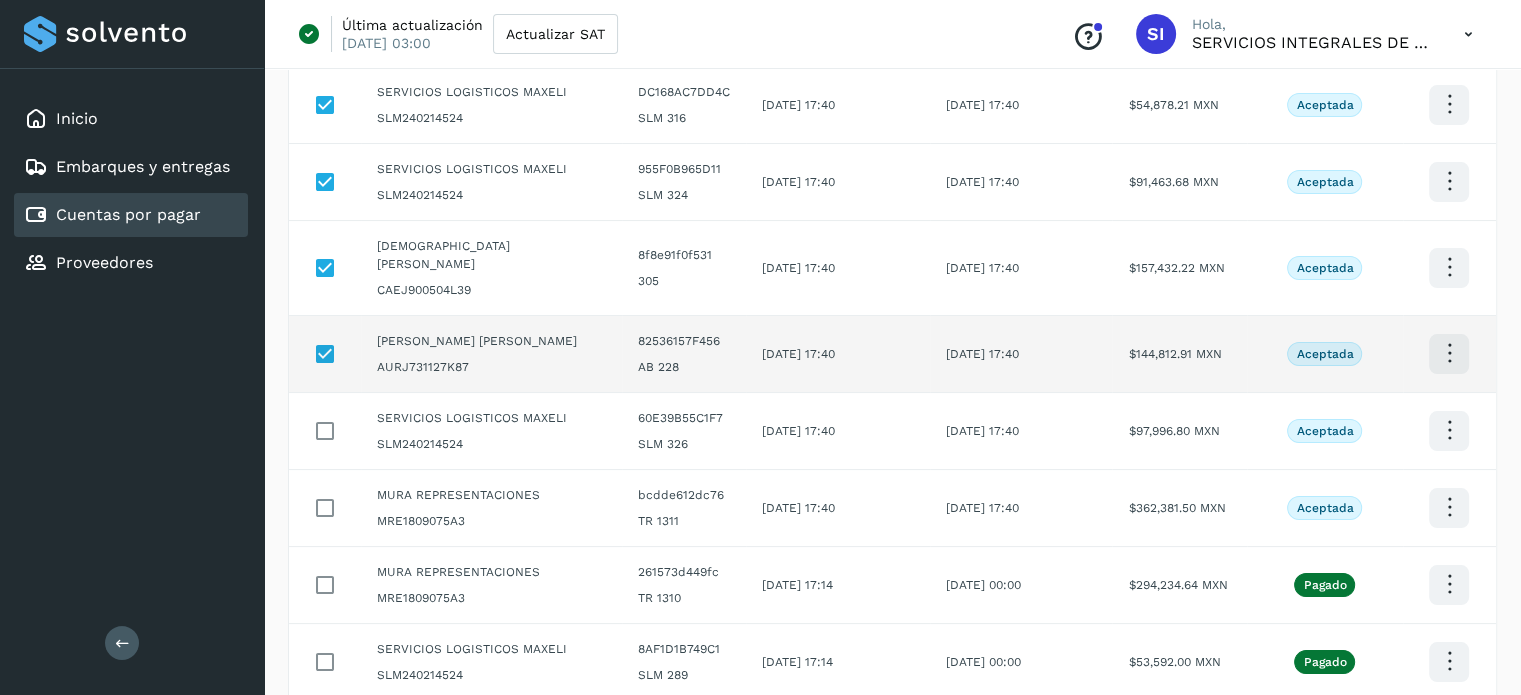scroll, scrollTop: 212, scrollLeft: 0, axis: vertical 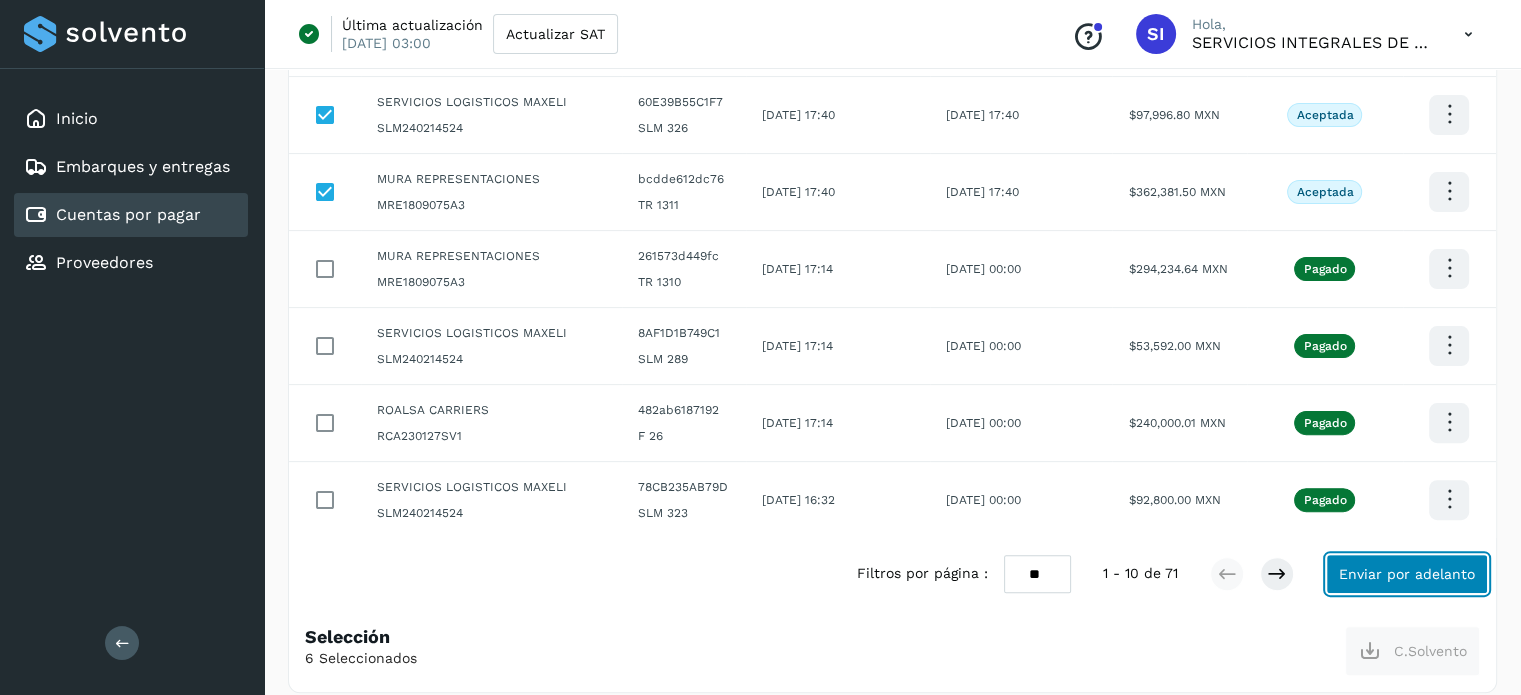 click on "Enviar por adelanto" 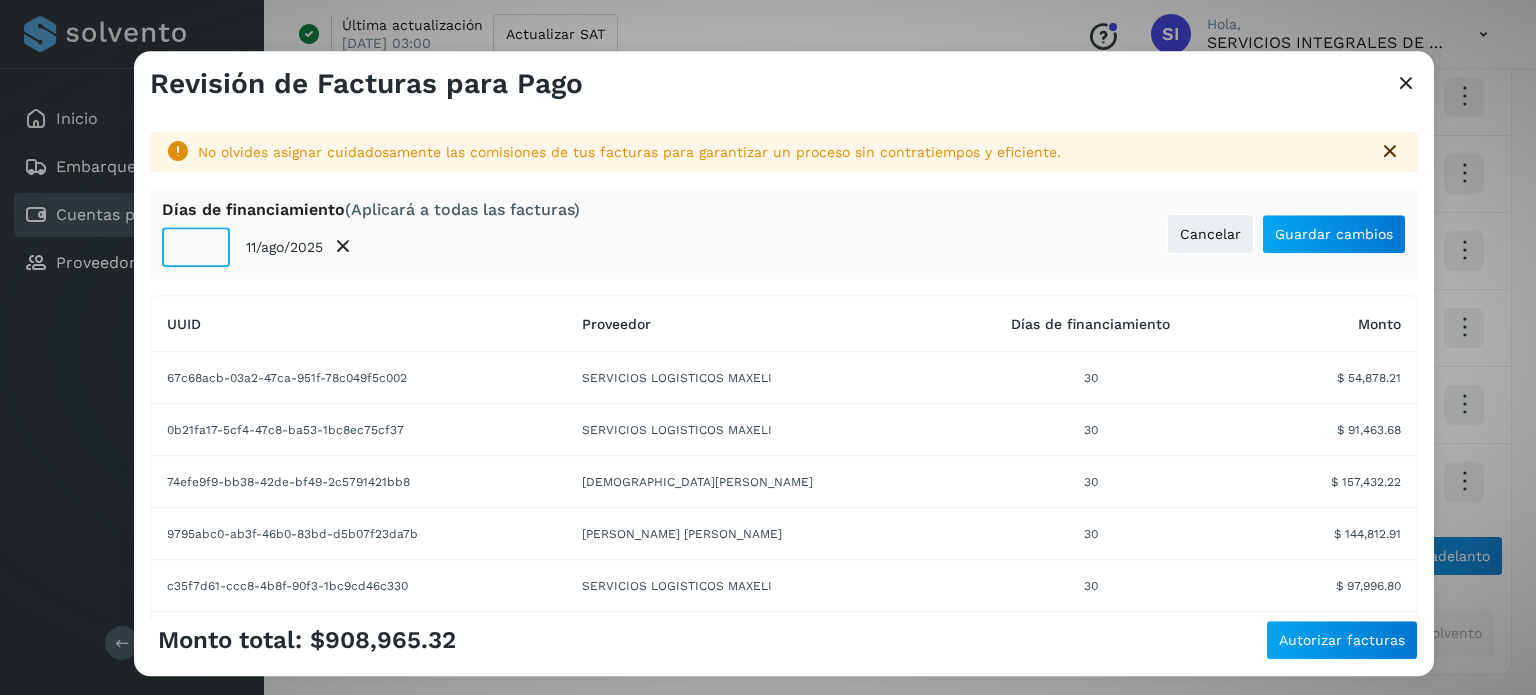 click on "**" 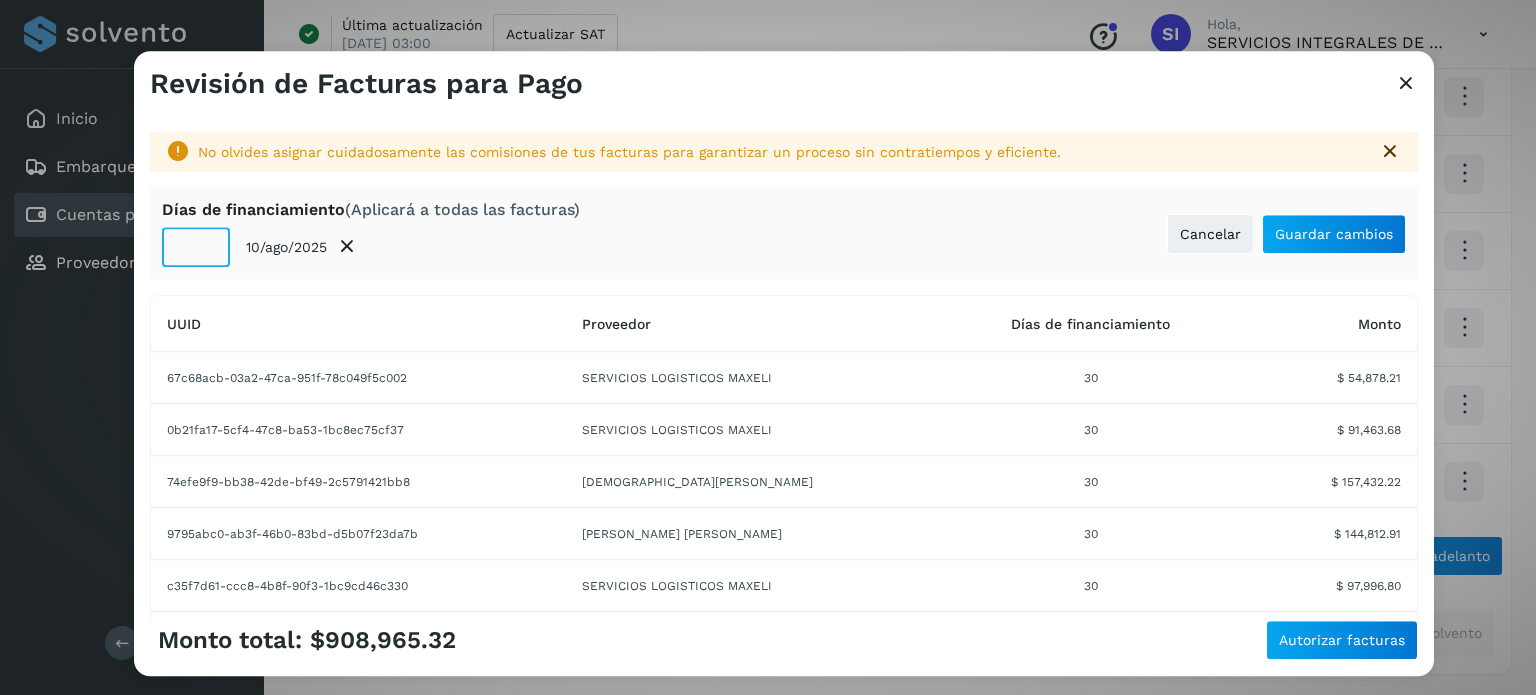 click on "**" 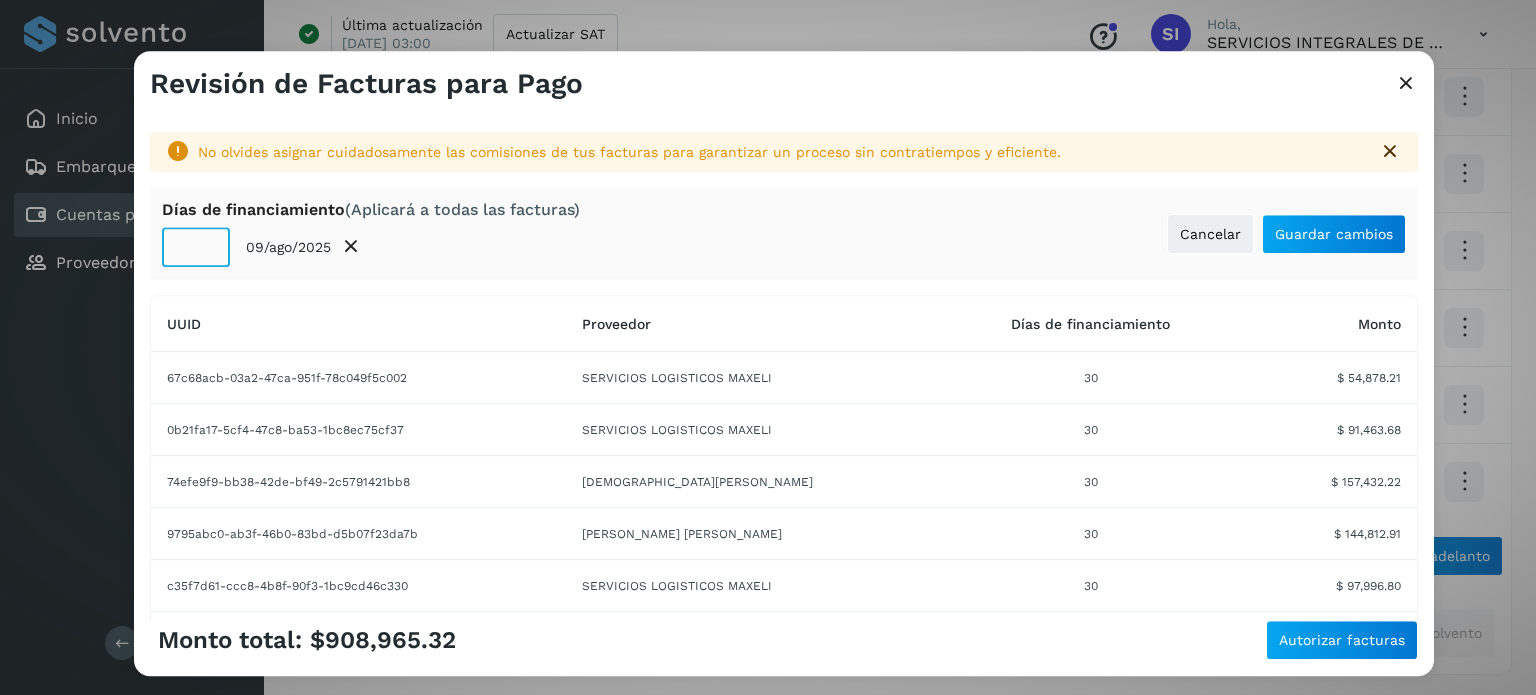 click on "**" 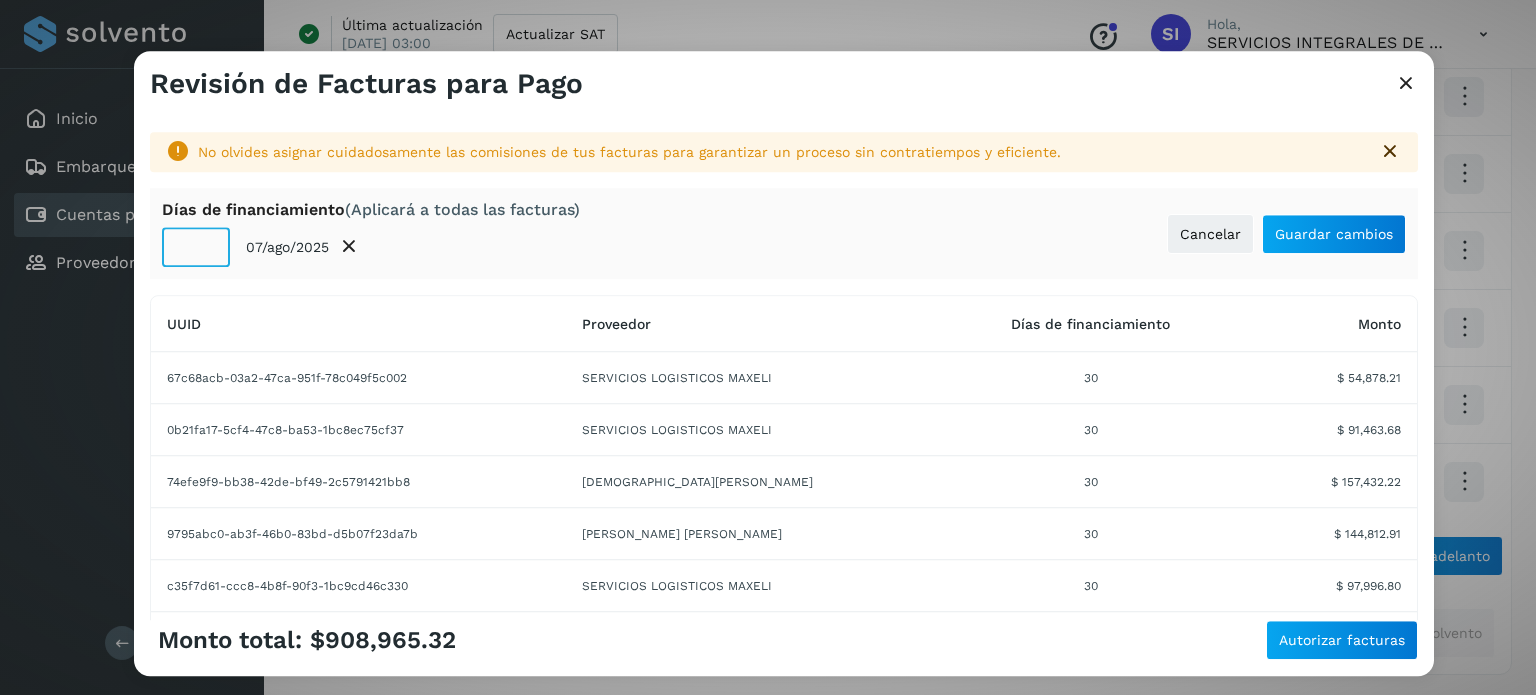click on "**" 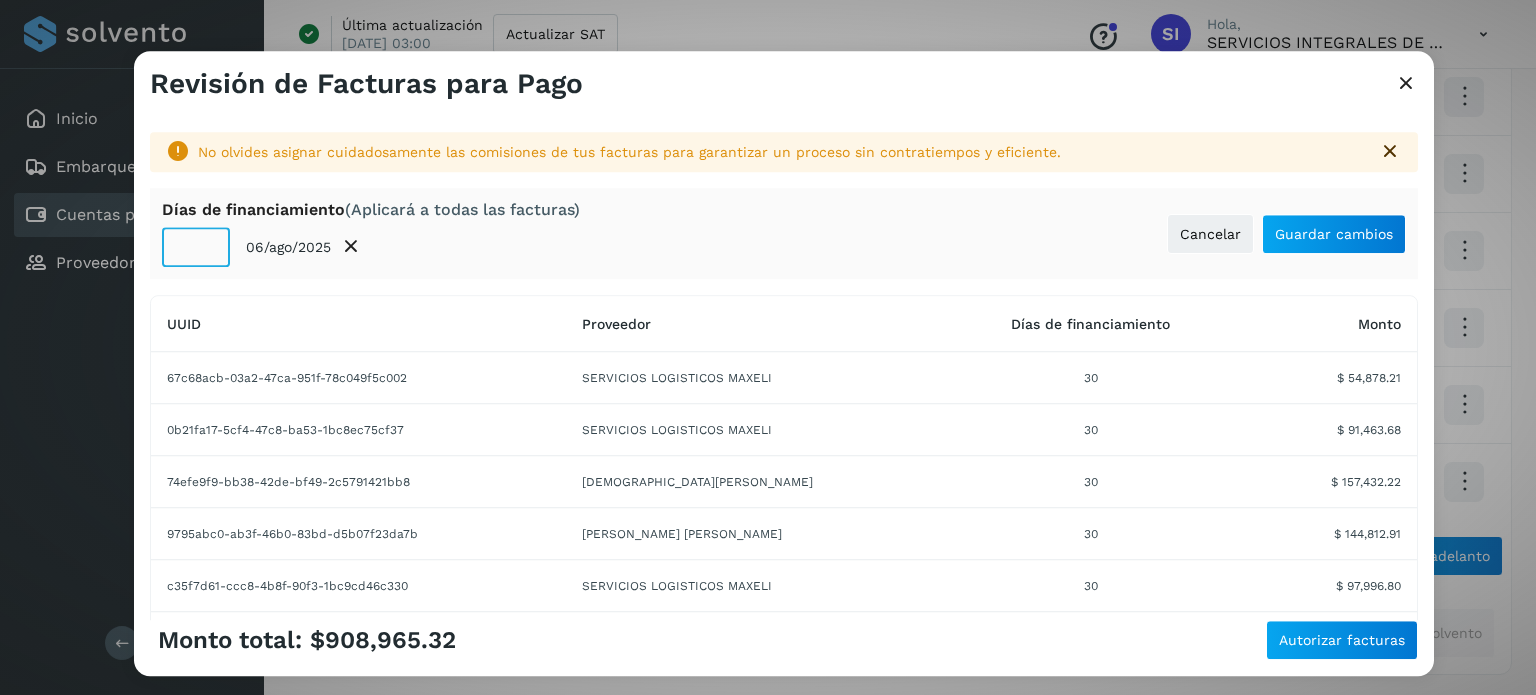 click on "**" 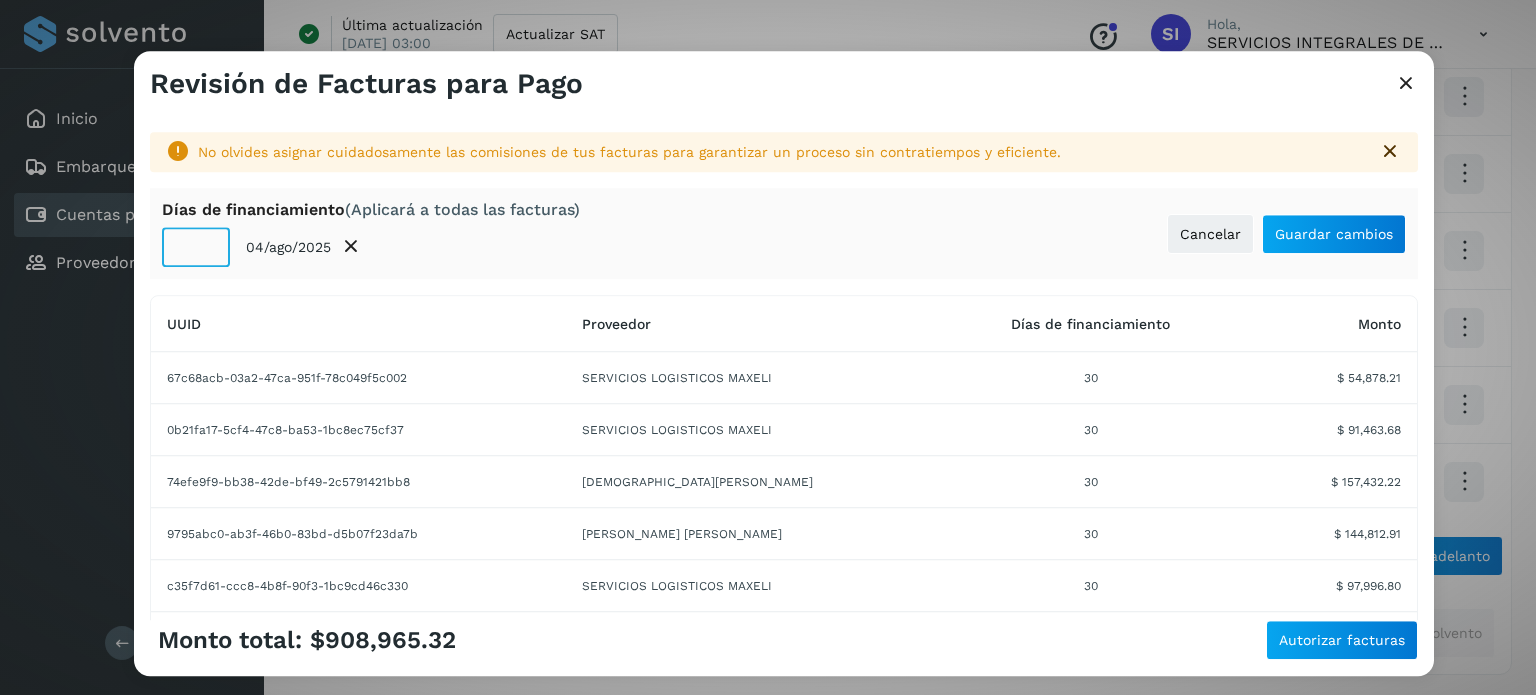 click on "**" 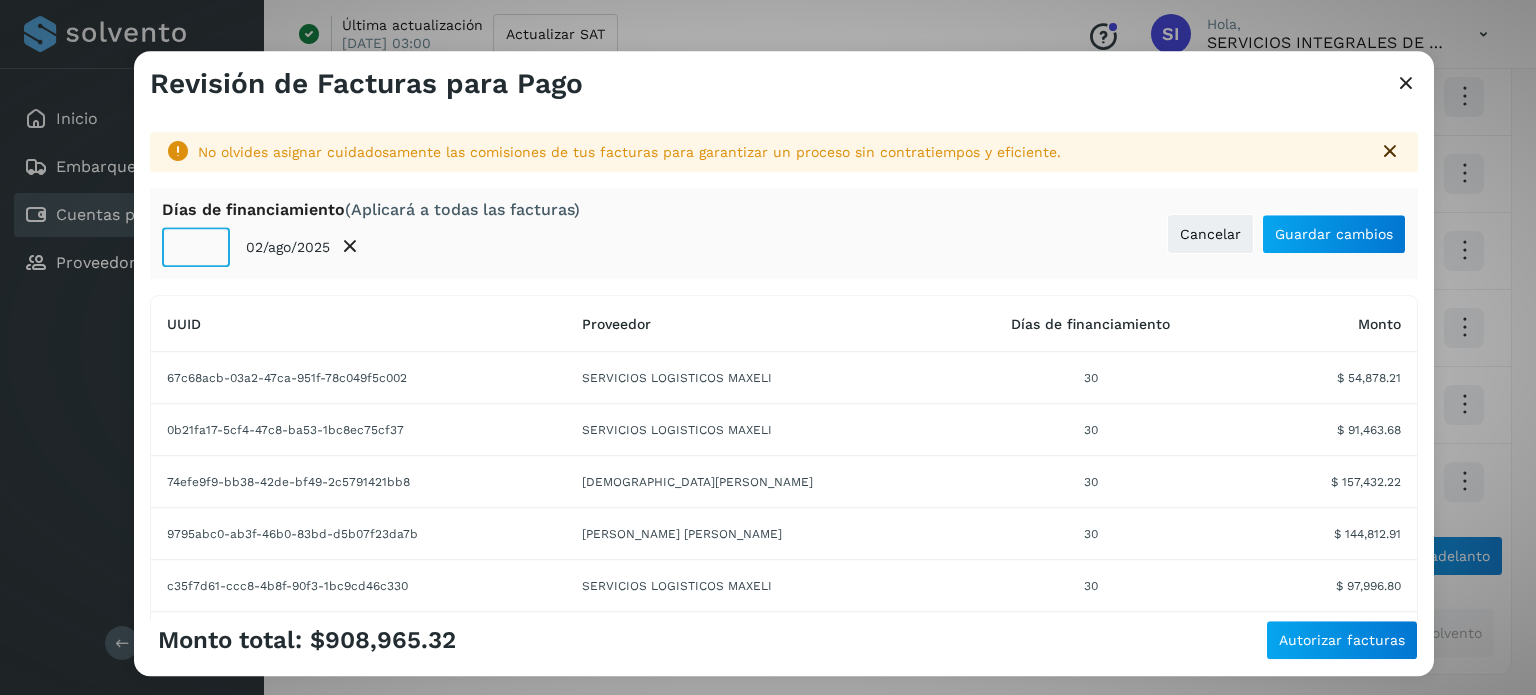 click on "**" 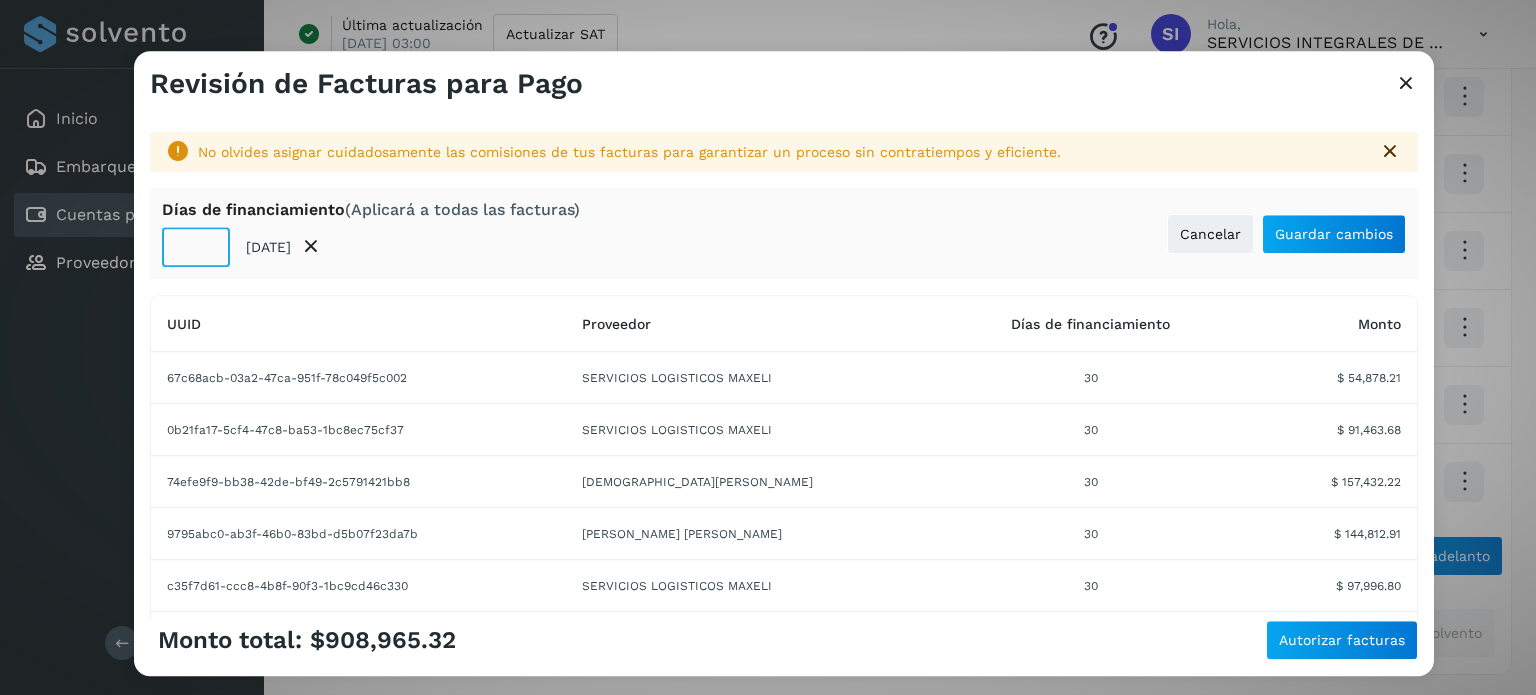 click on "**" 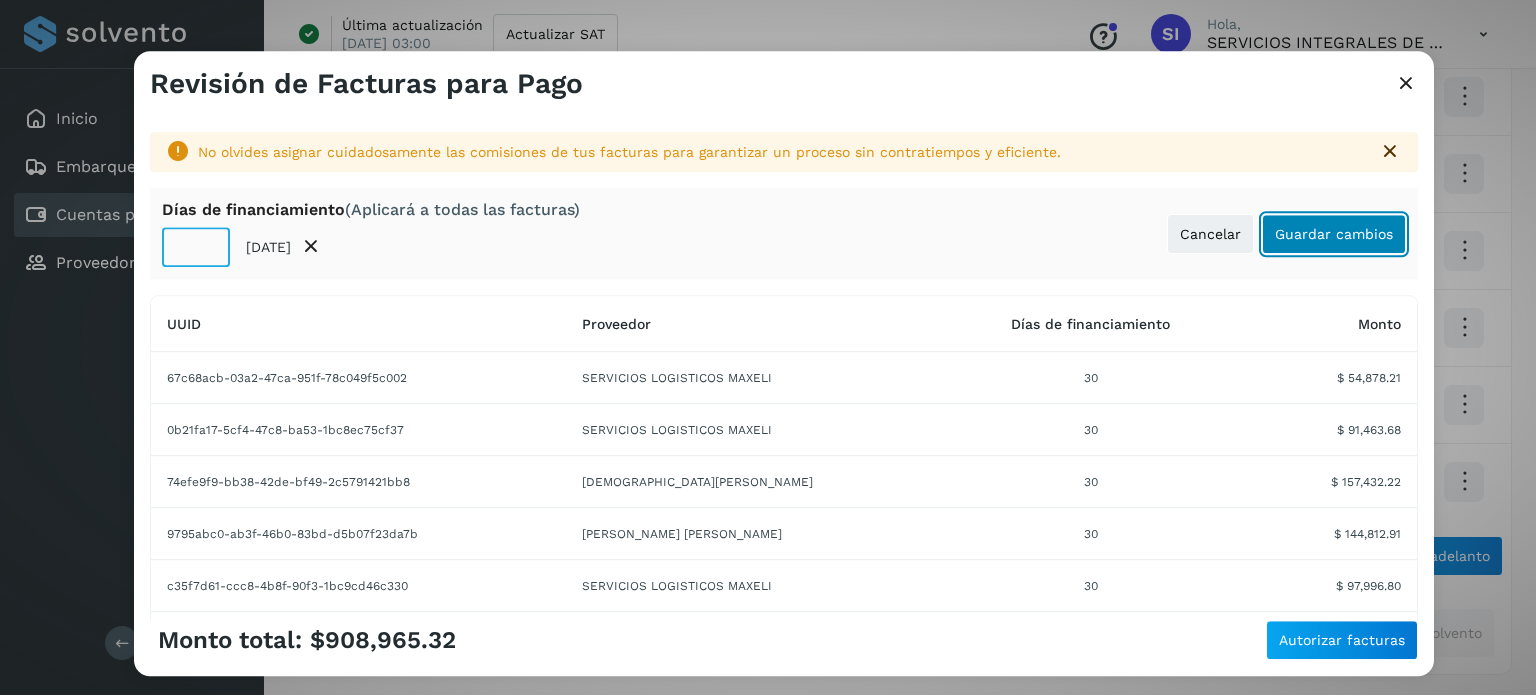 click on "Guardar cambios" 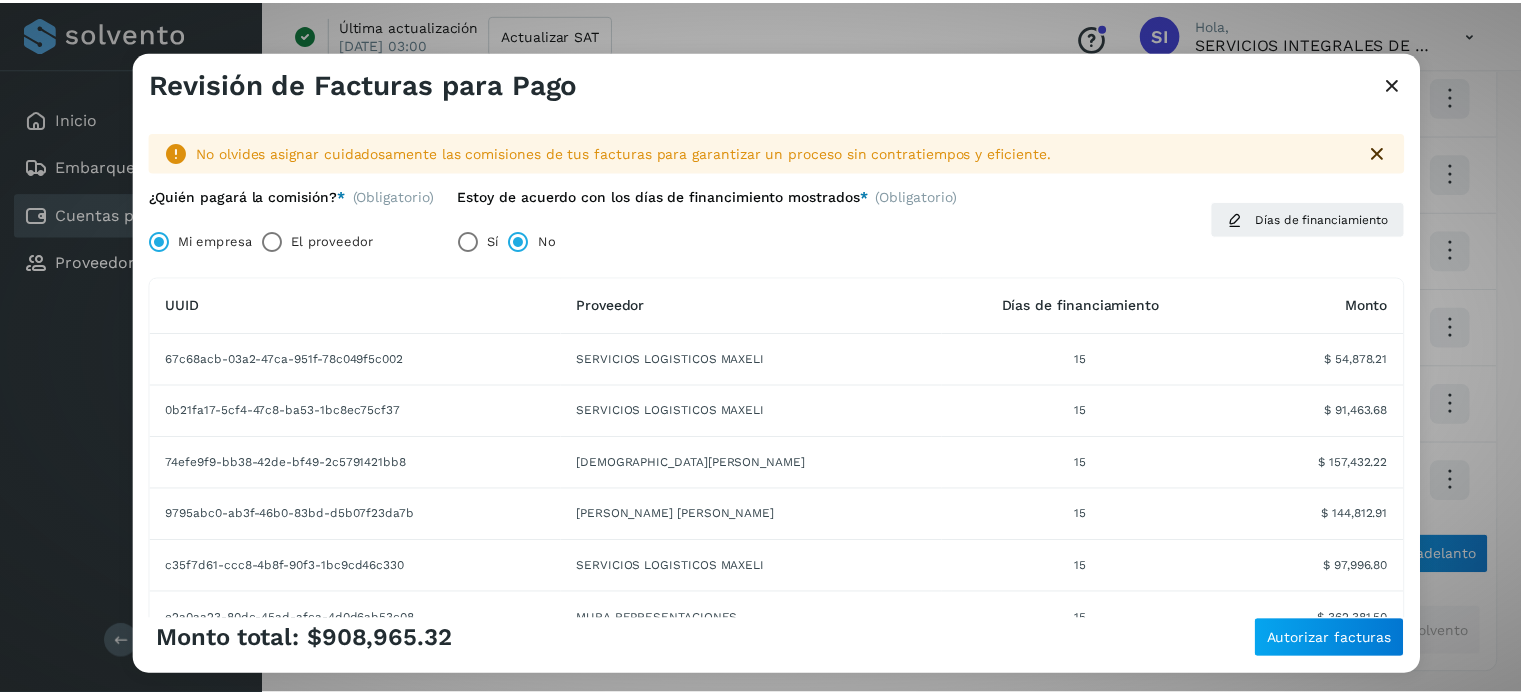 scroll, scrollTop: 184, scrollLeft: 0, axis: vertical 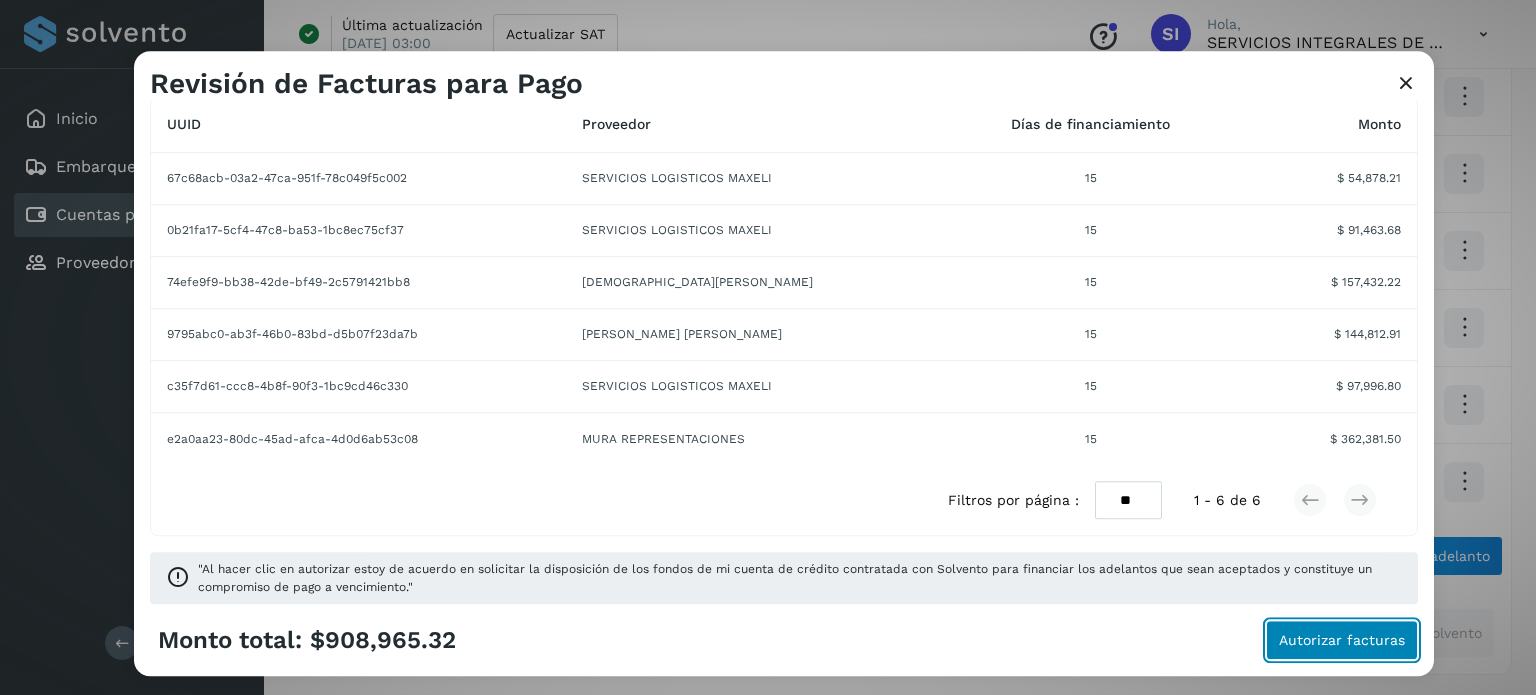 click on "Autorizar facturas" at bounding box center [1342, 640] 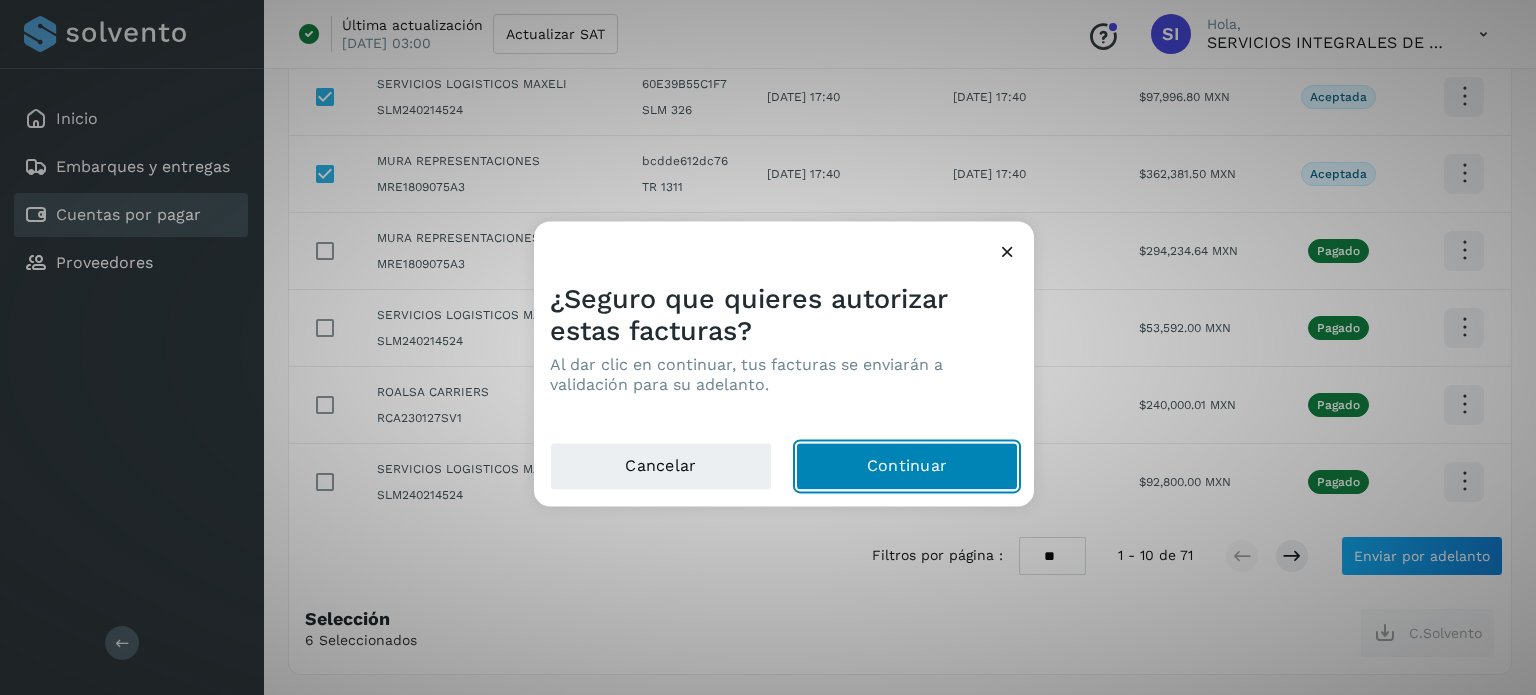 click on "Continuar" 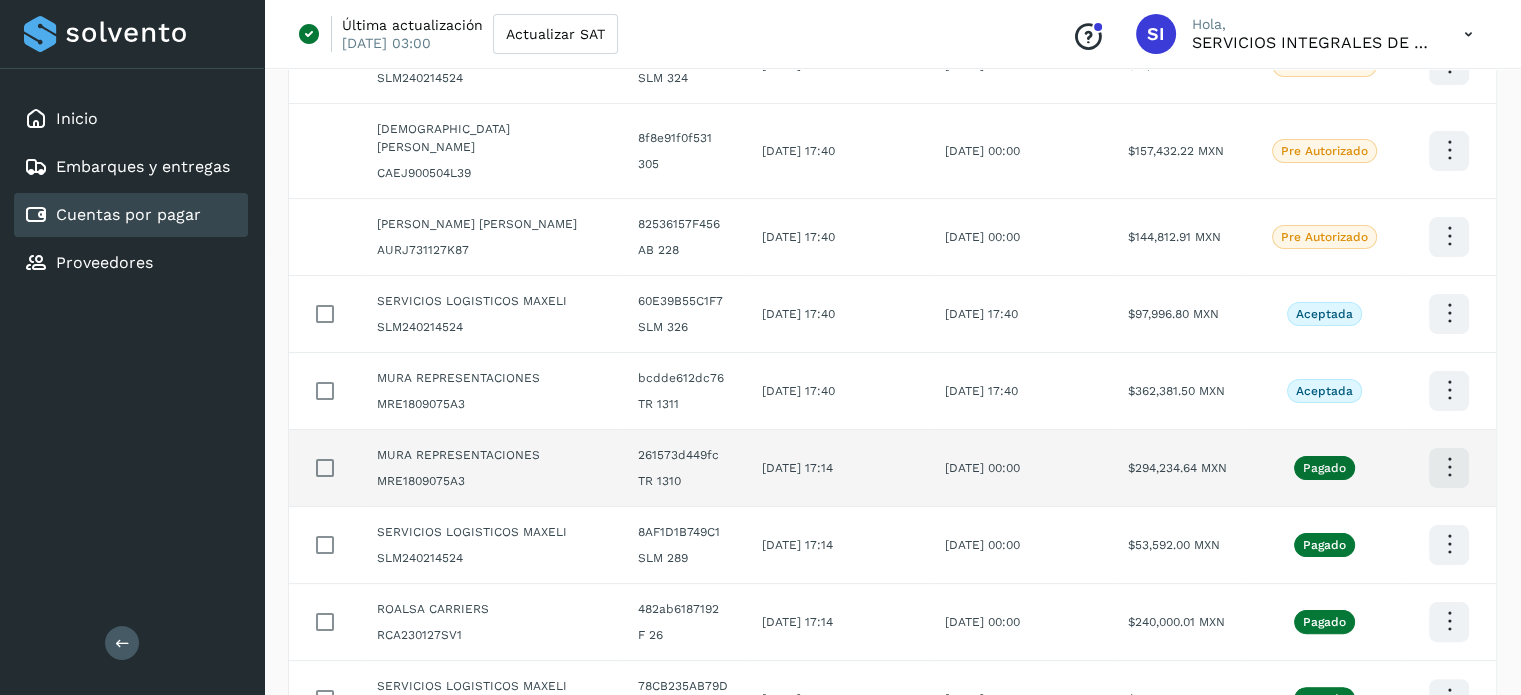 scroll, scrollTop: 344, scrollLeft: 0, axis: vertical 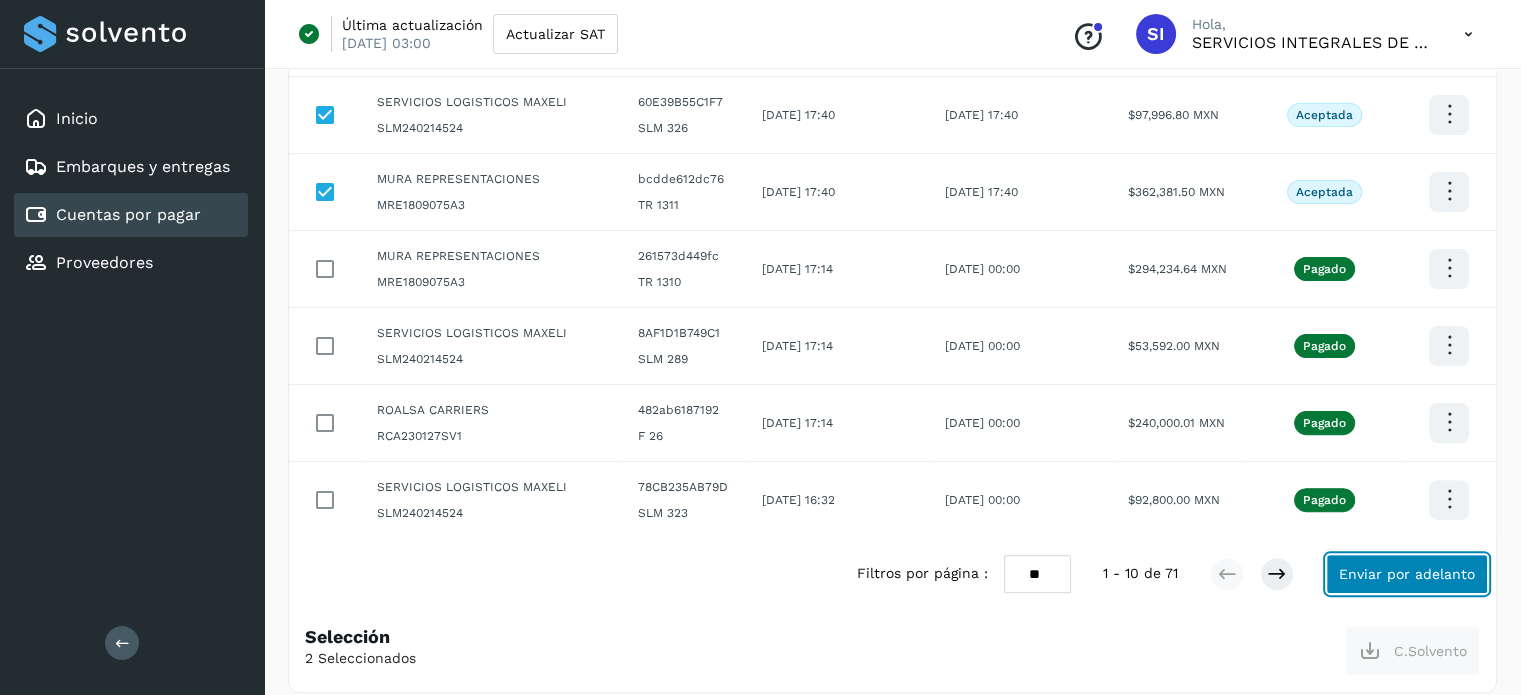 click on "Enviar por adelanto" 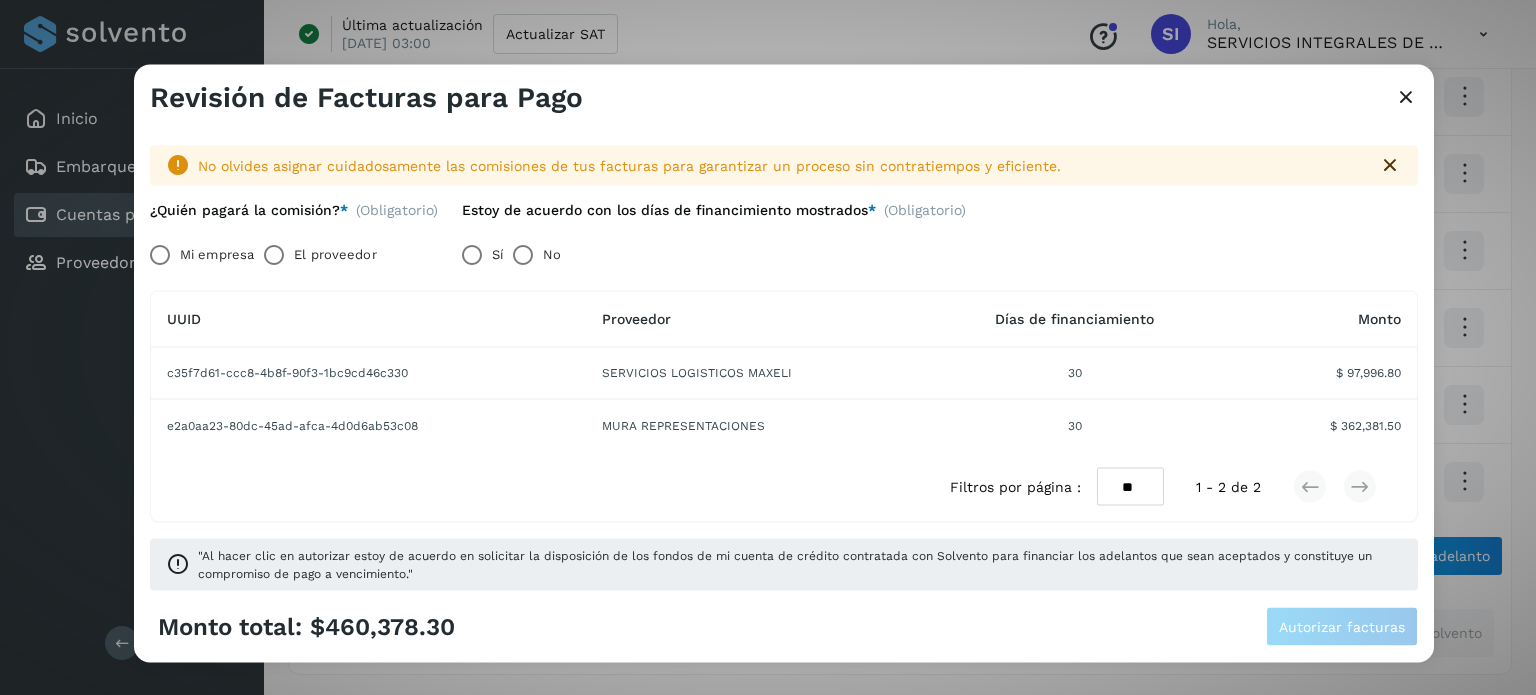 click on "Mi empresa" at bounding box center (217, 254) 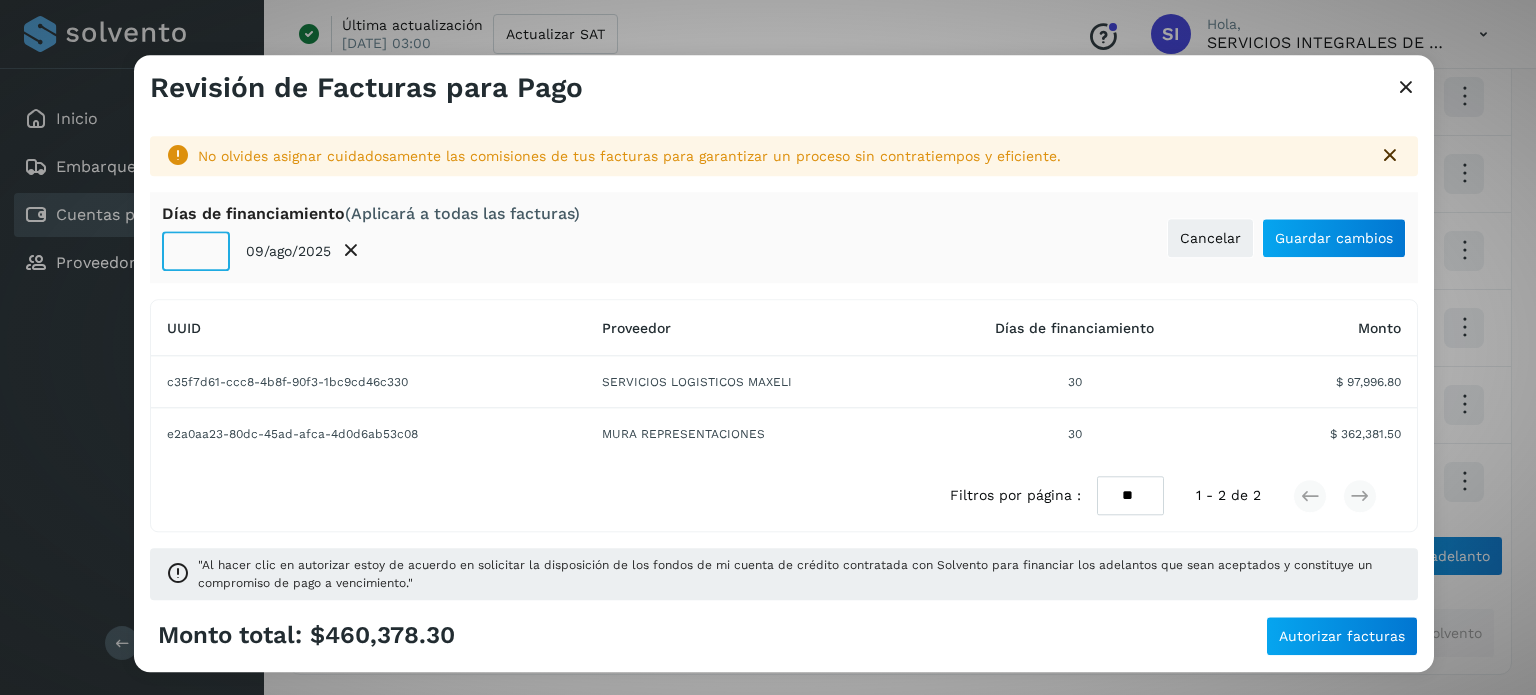 click on "**" 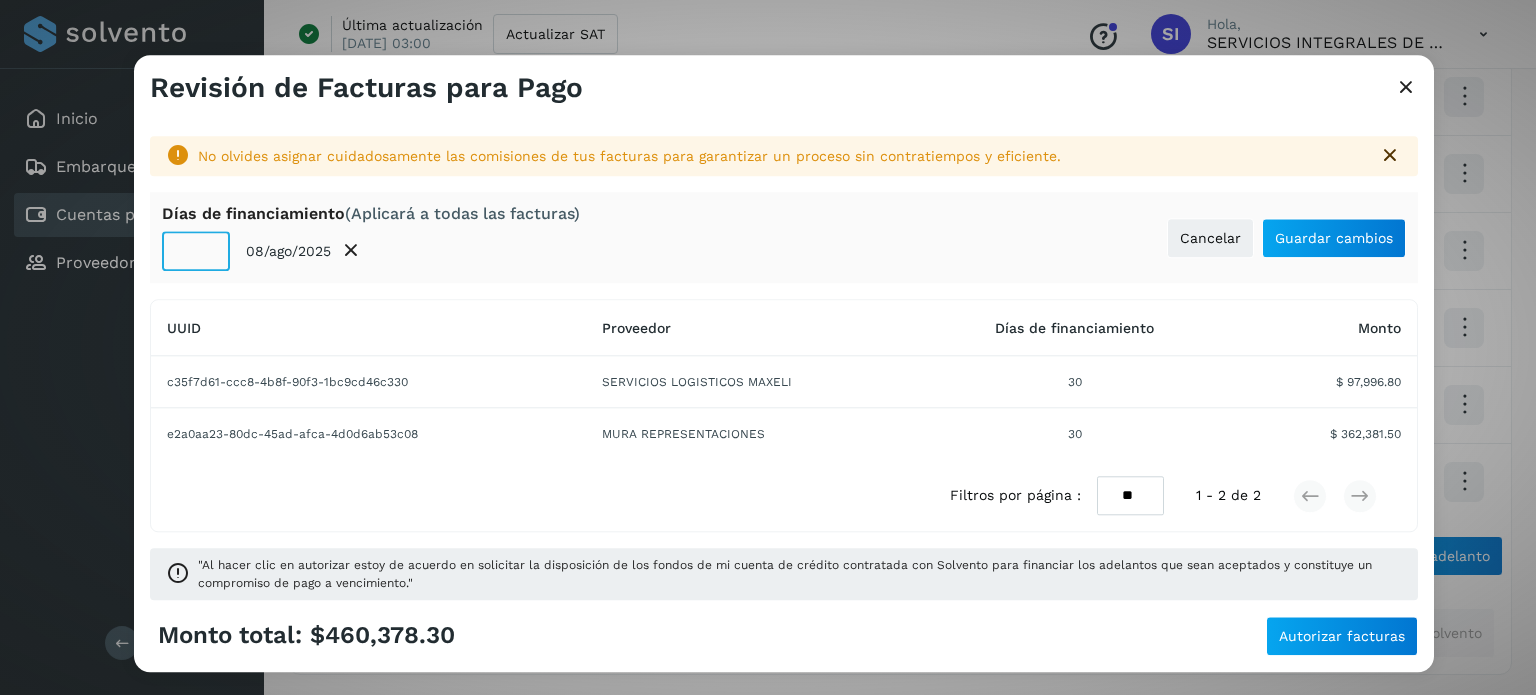 click on "**" 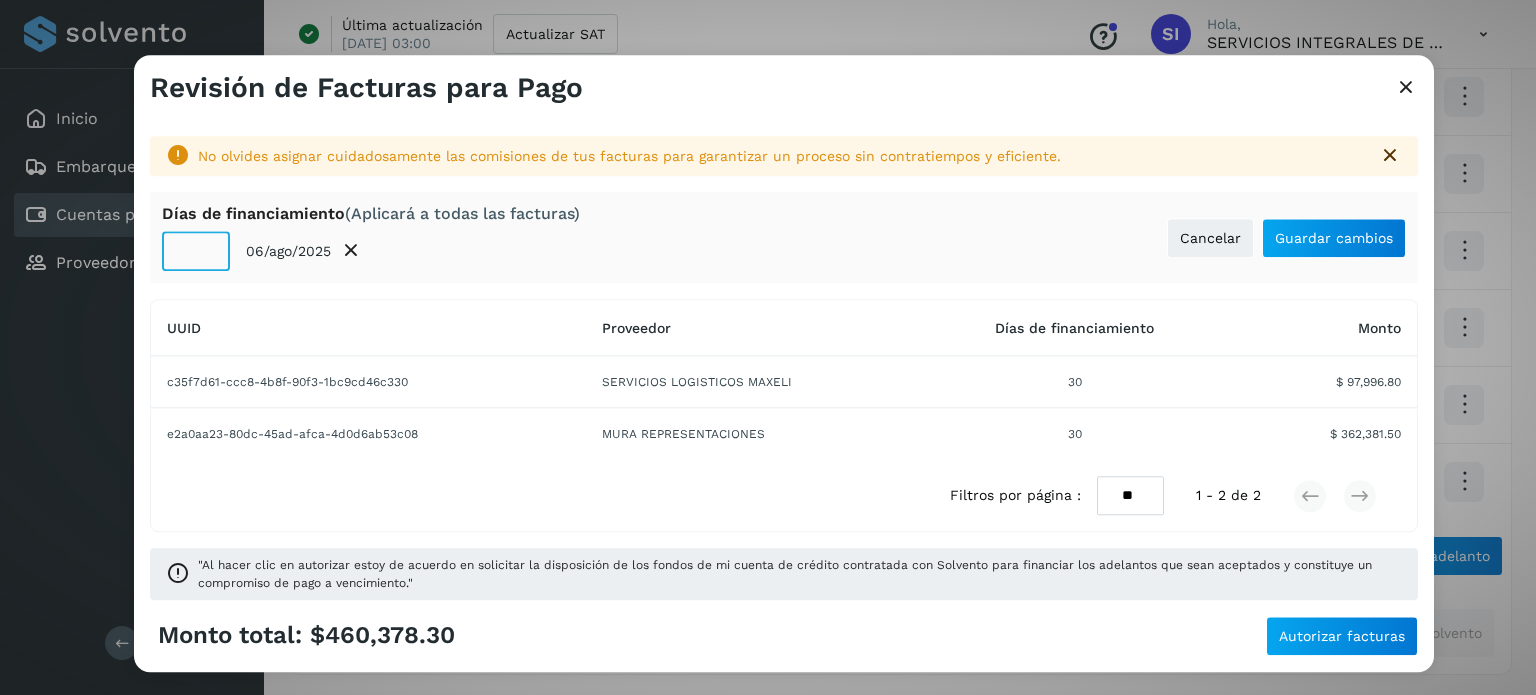 click on "**" 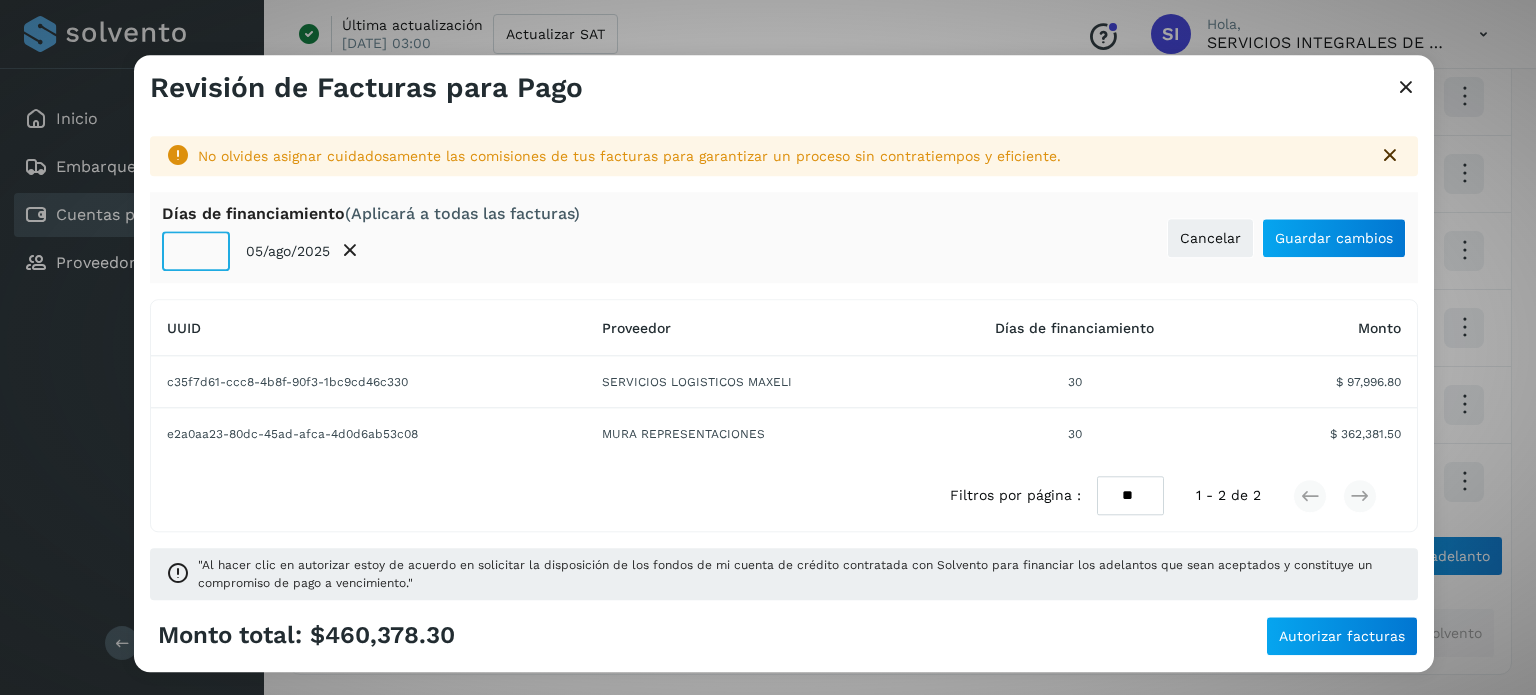 click on "**" 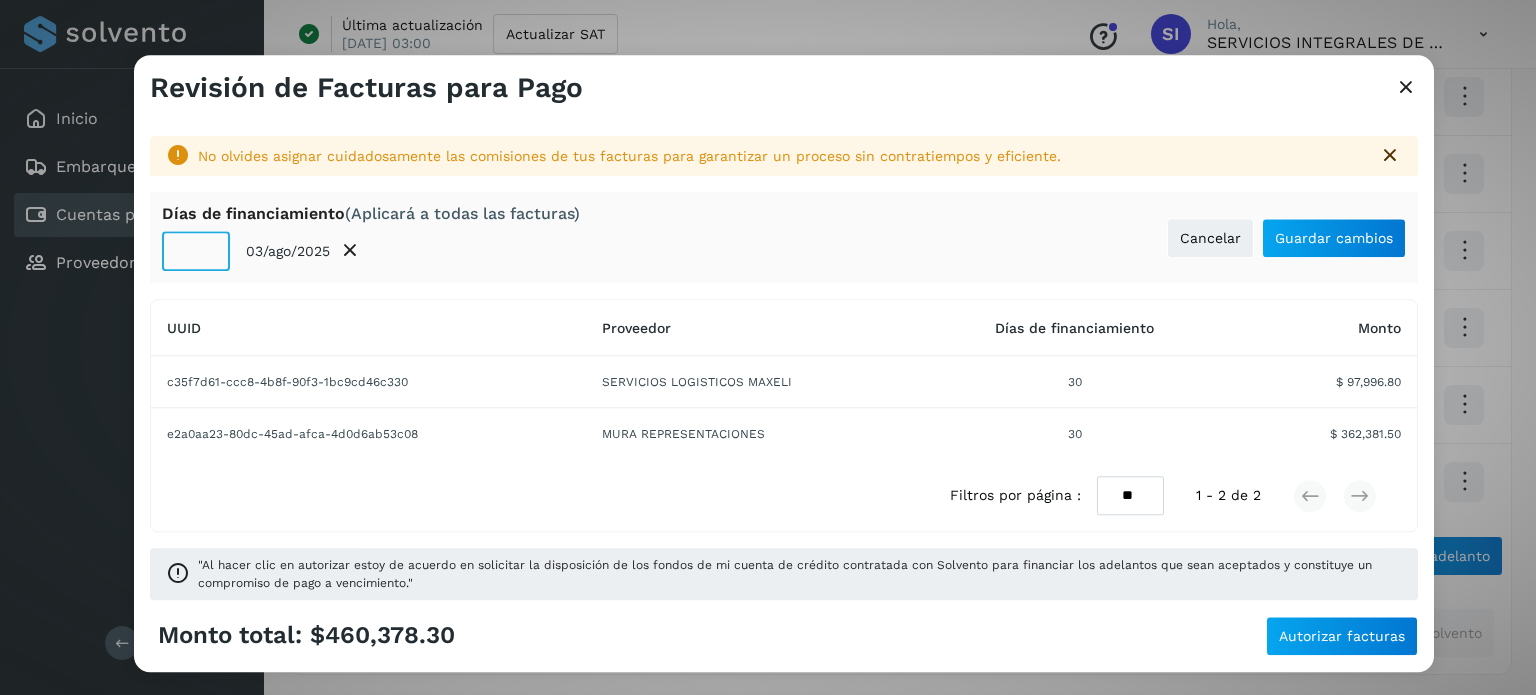 click on "**" 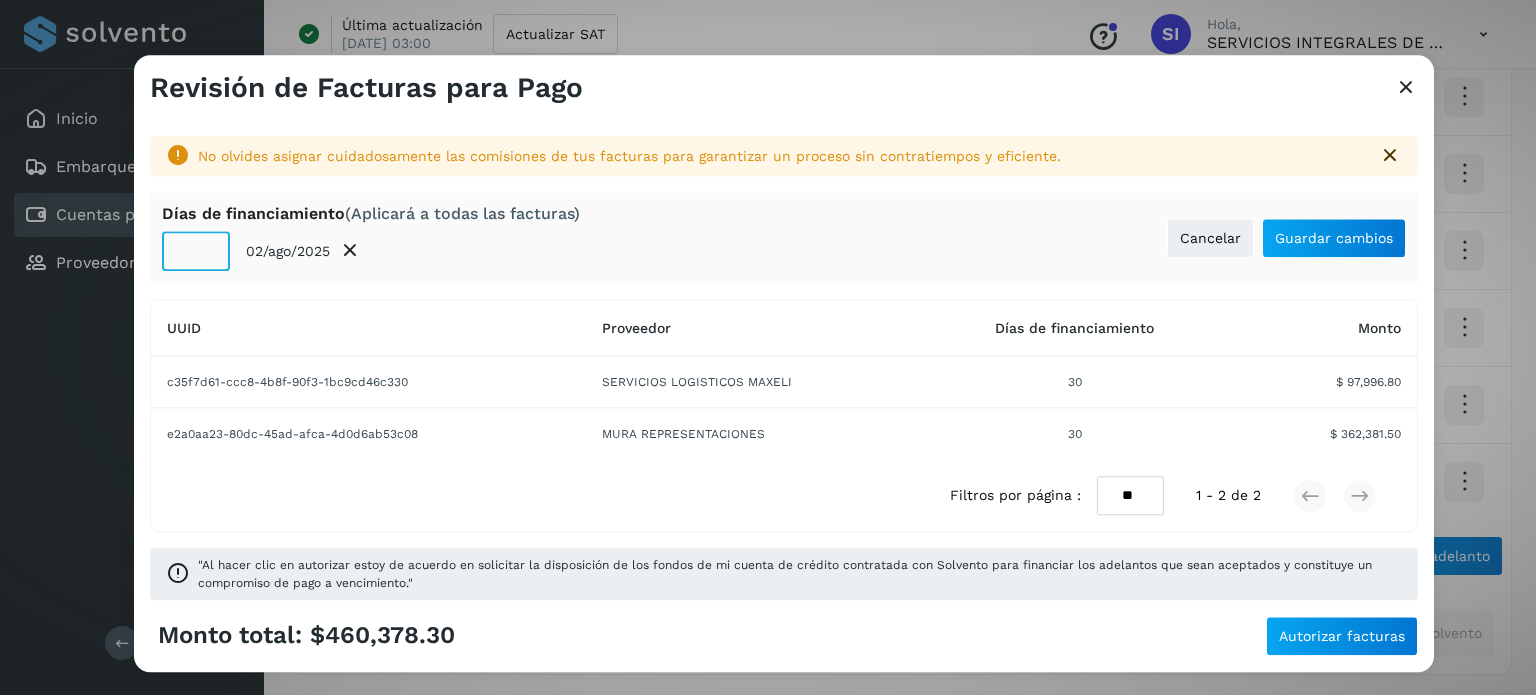 click on "**" 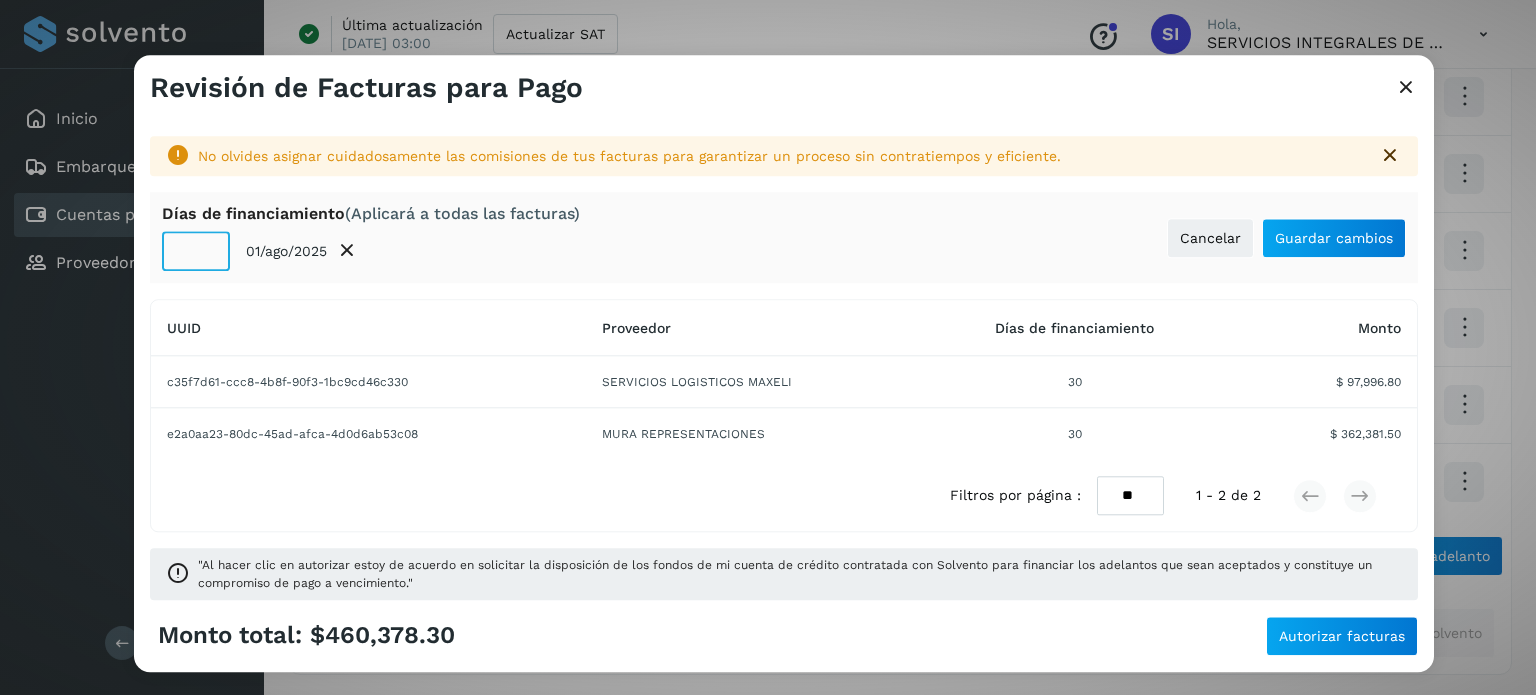 click on "**" 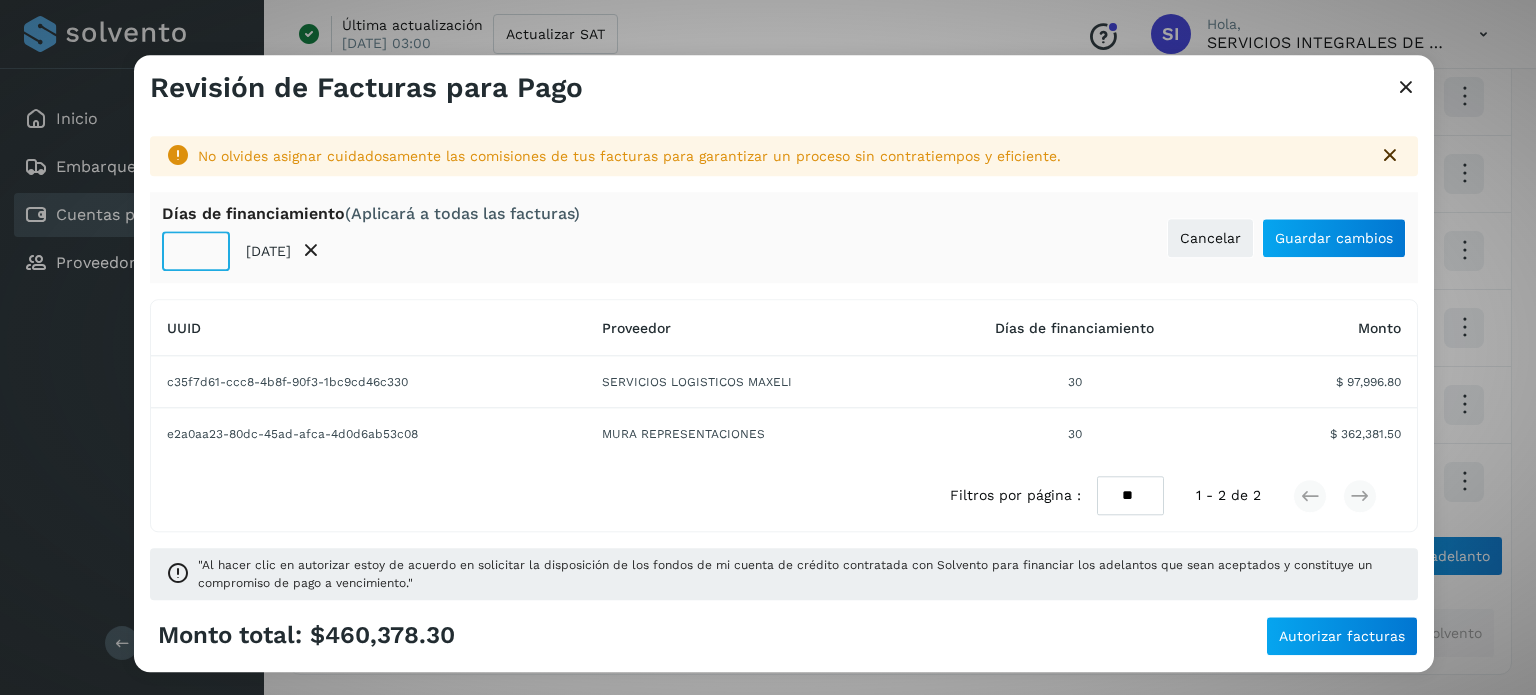 click on "**" 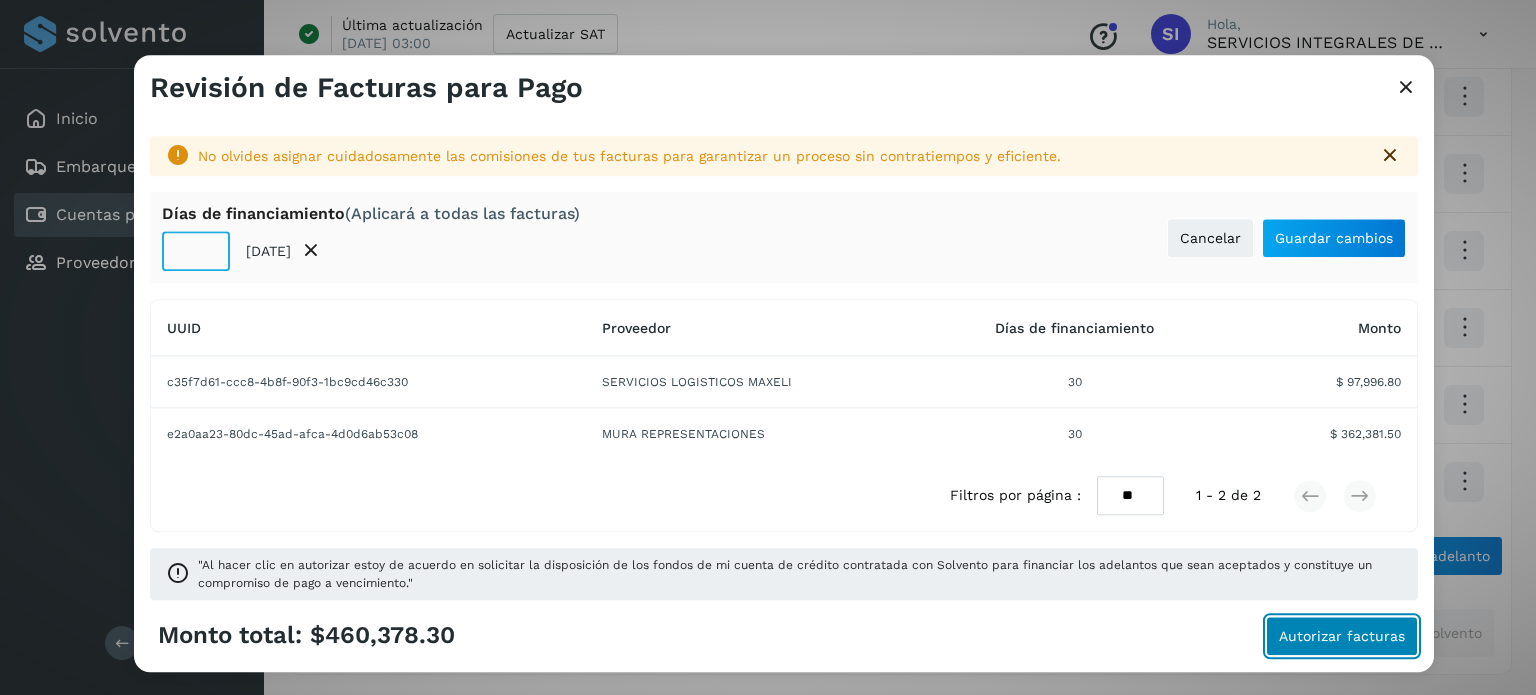 click on "Autorizar facturas" at bounding box center (1342, 636) 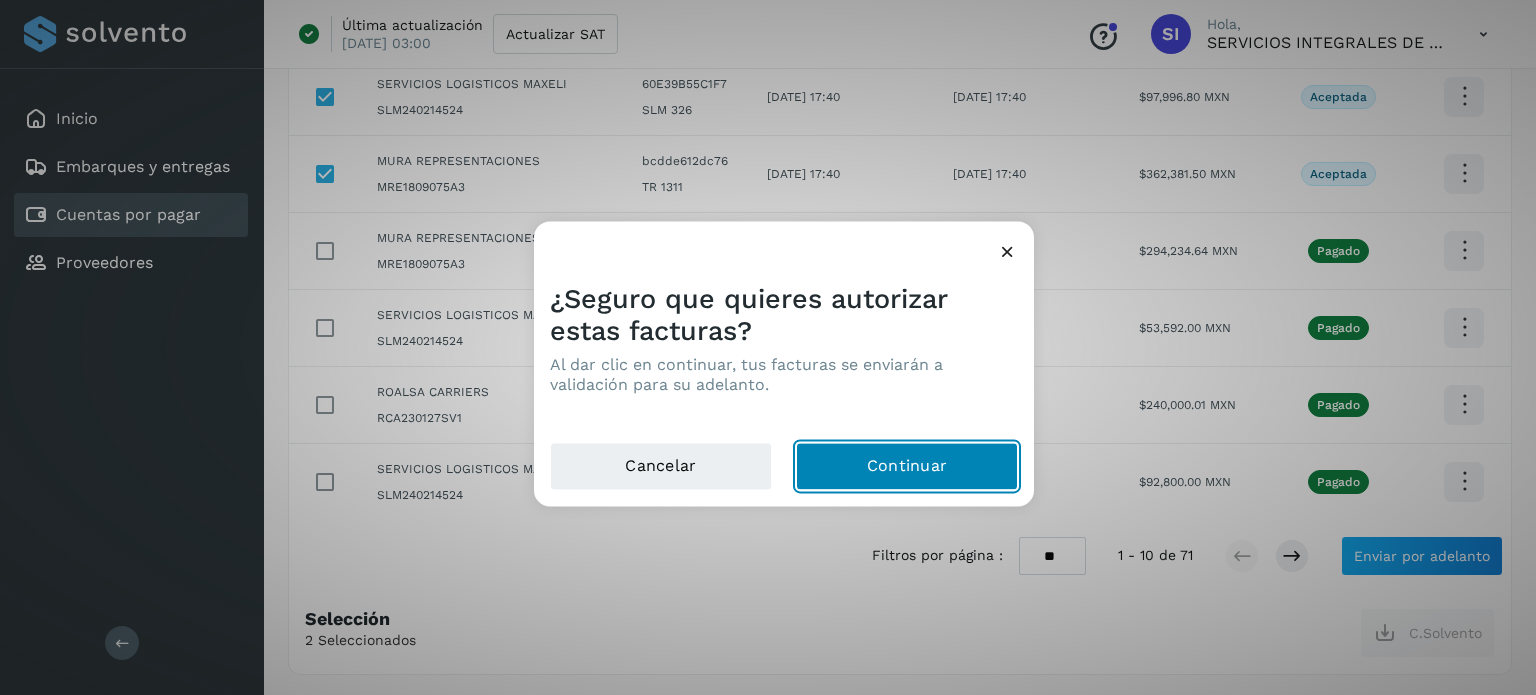 click on "Continuar" 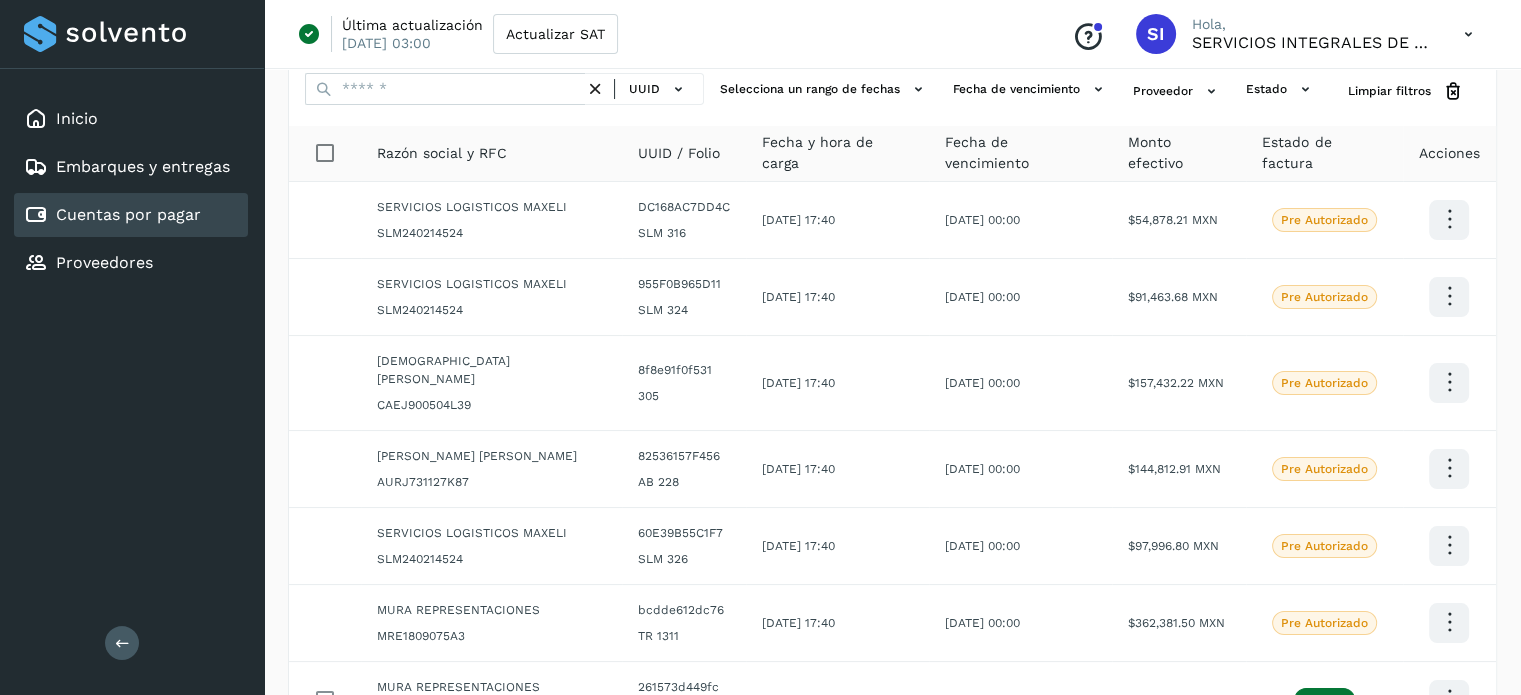 scroll, scrollTop: 93, scrollLeft: 0, axis: vertical 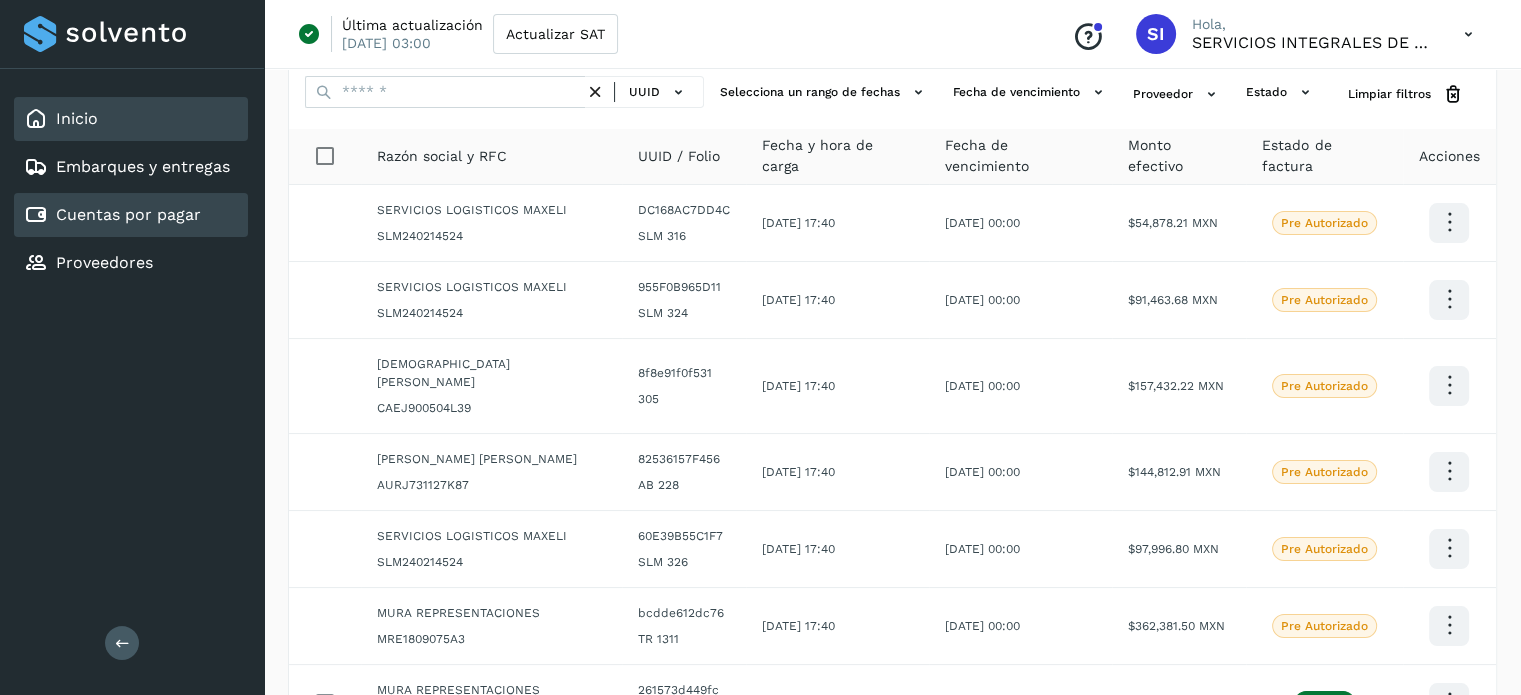 click on "Inicio" at bounding box center [77, 118] 